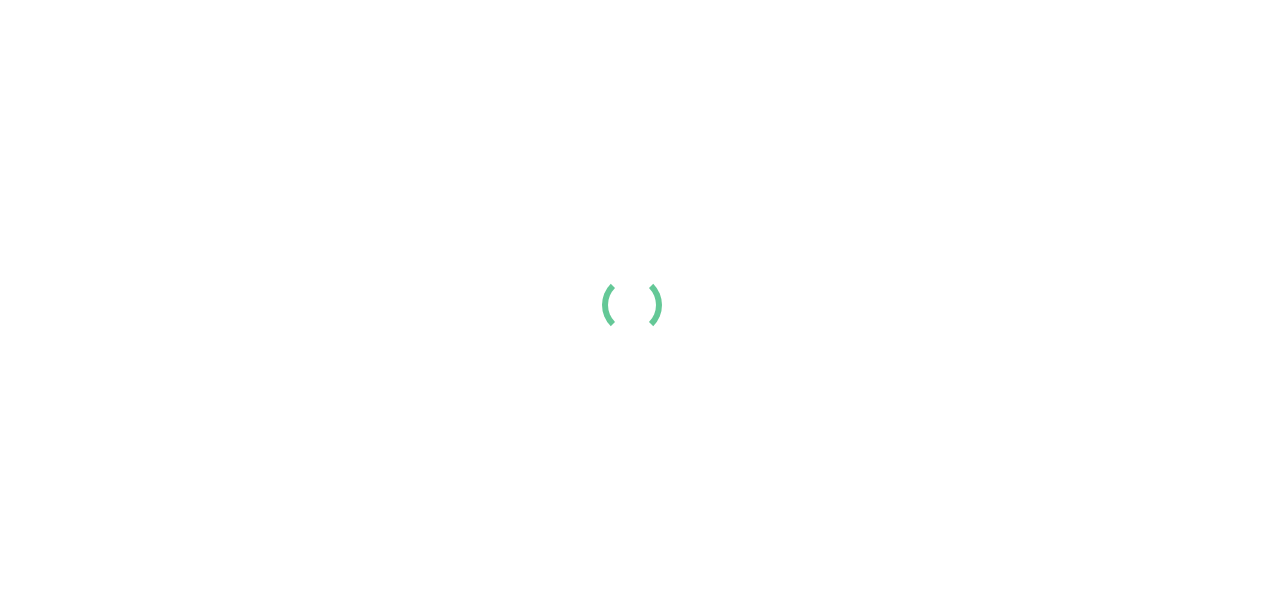 scroll, scrollTop: 0, scrollLeft: 0, axis: both 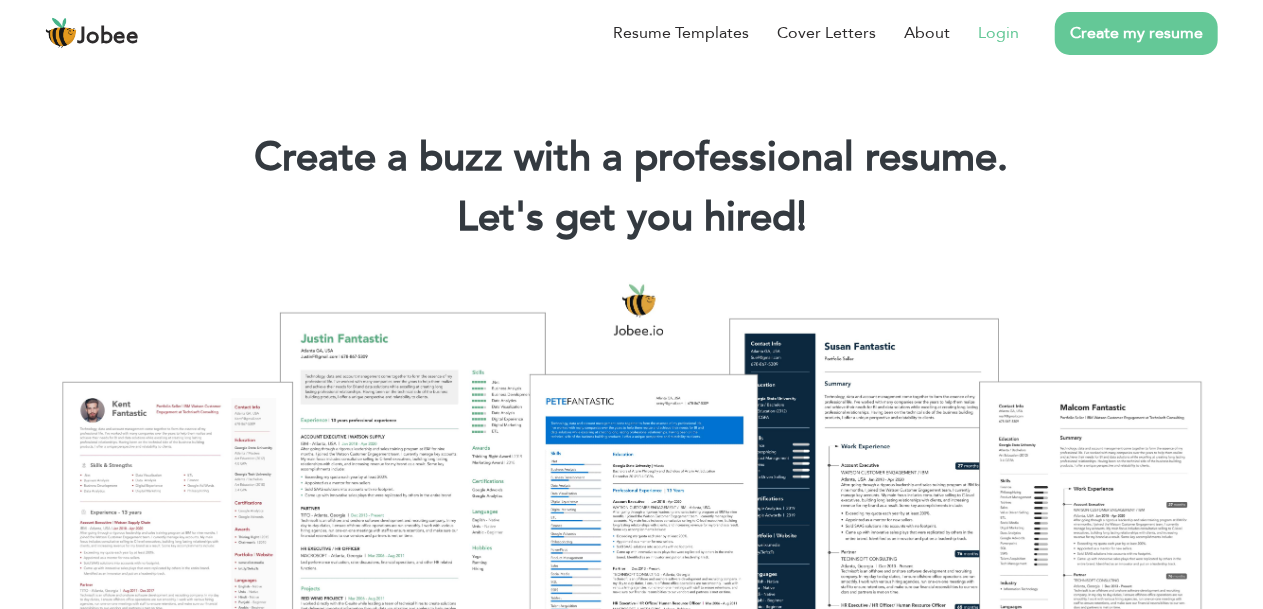 click on "Login" at bounding box center (998, 33) 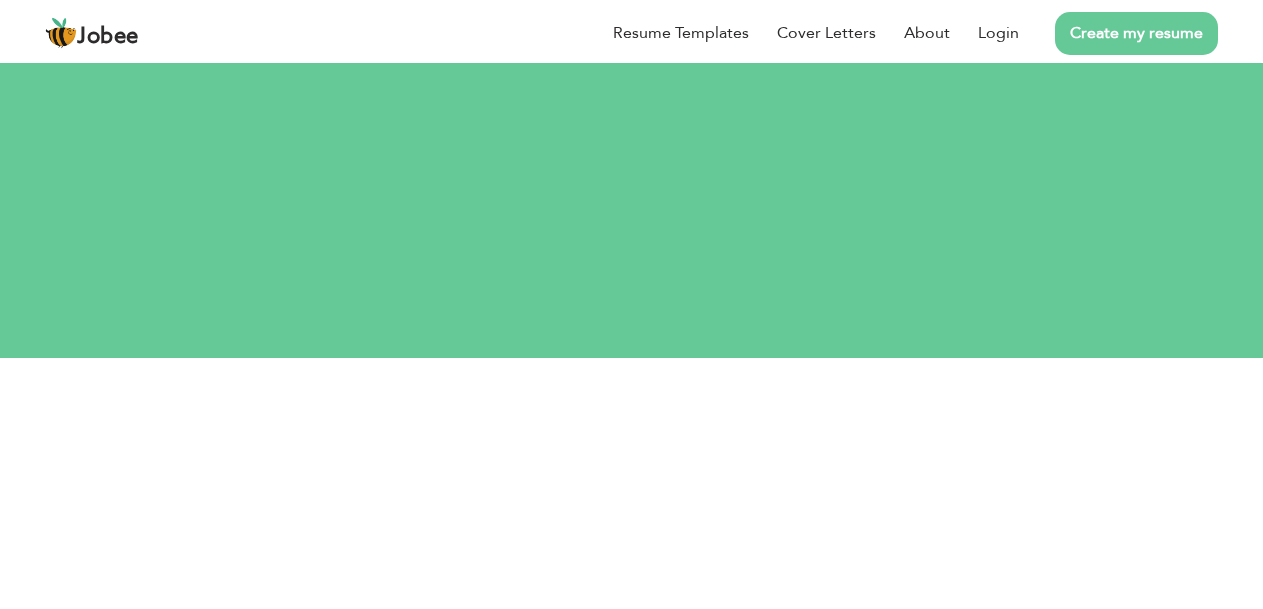 scroll, scrollTop: 0, scrollLeft: 0, axis: both 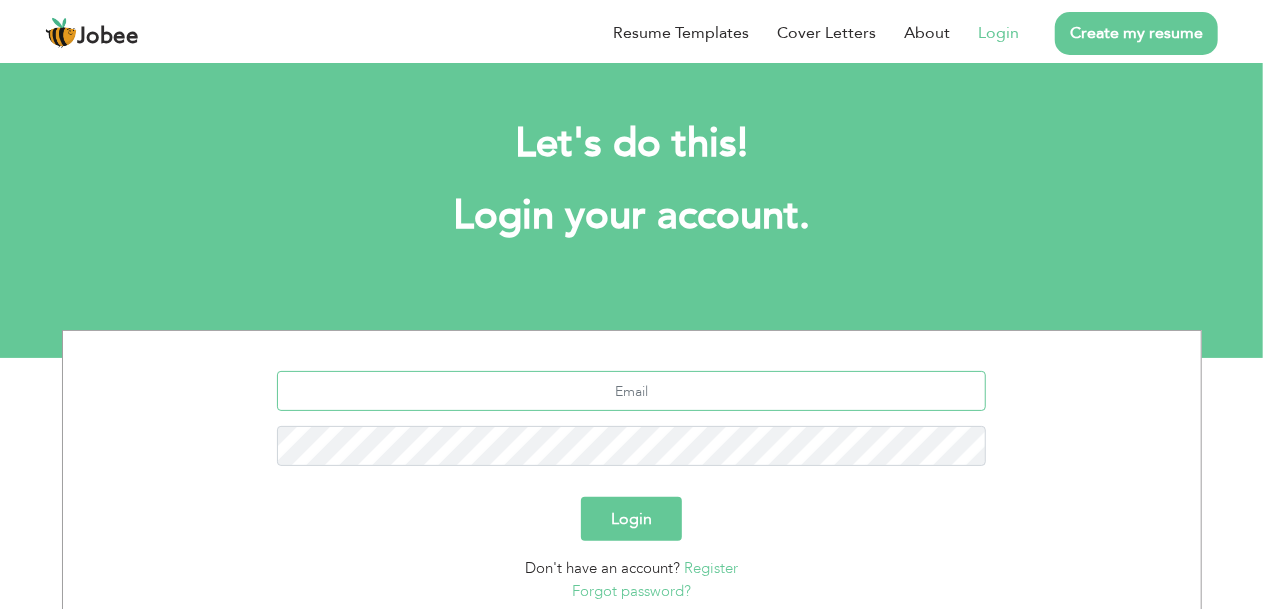 type on "razaiftikhar64@gmail.com" 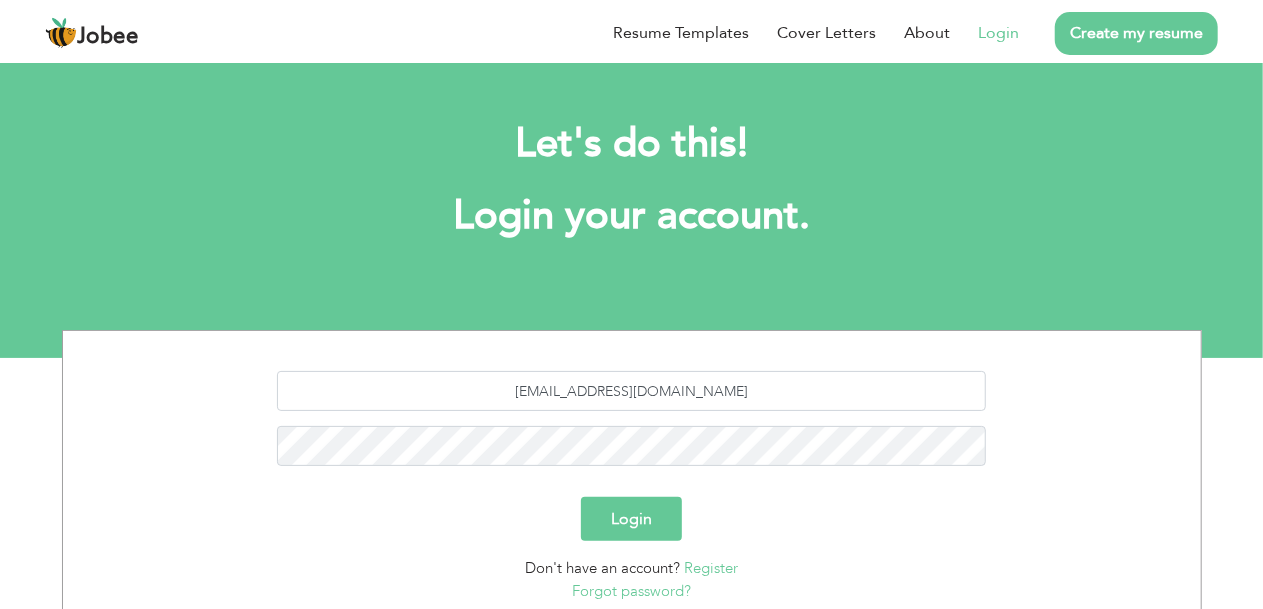 click on "Login" at bounding box center [631, 519] 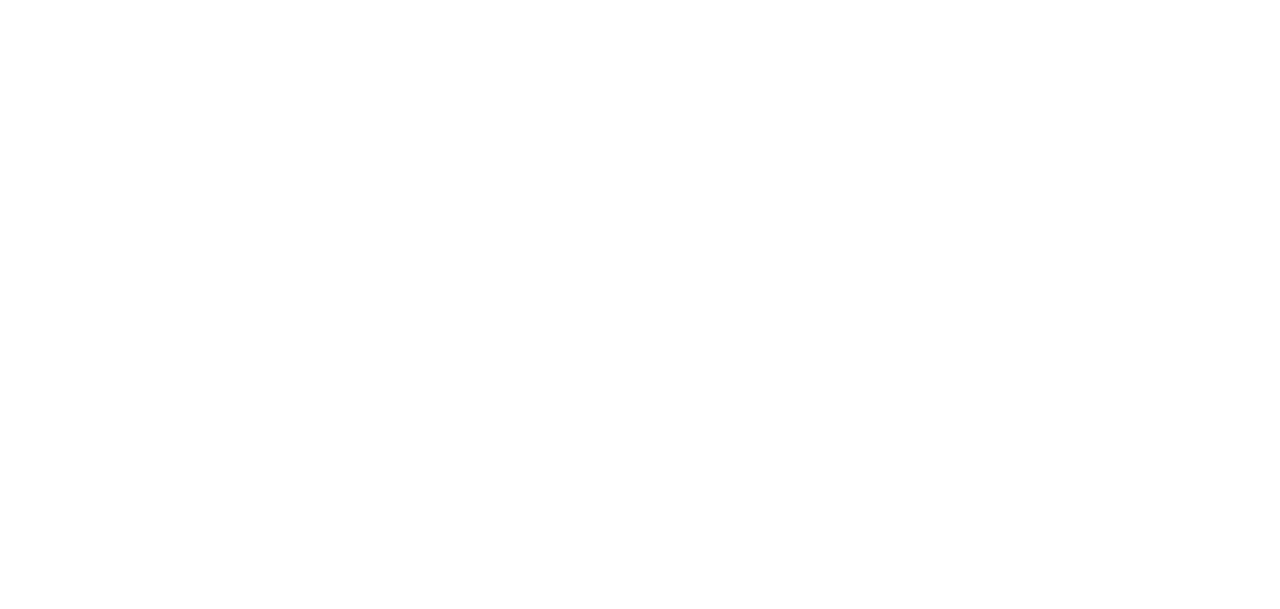 scroll, scrollTop: 0, scrollLeft: 0, axis: both 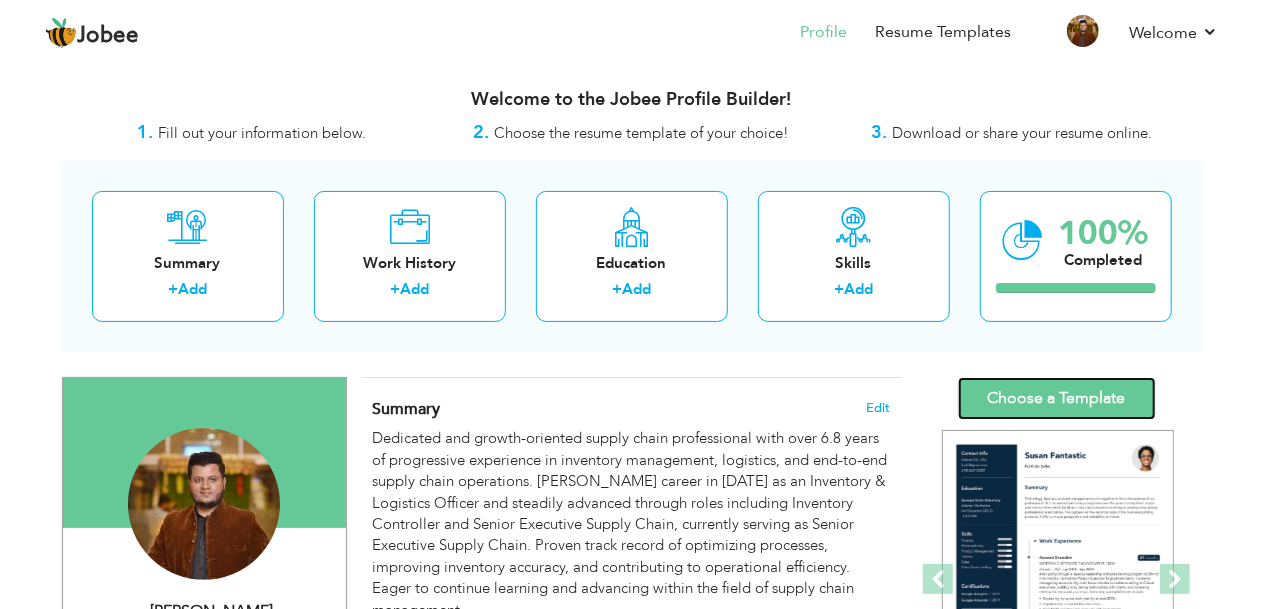 click on "Choose a Template" at bounding box center (1057, 398) 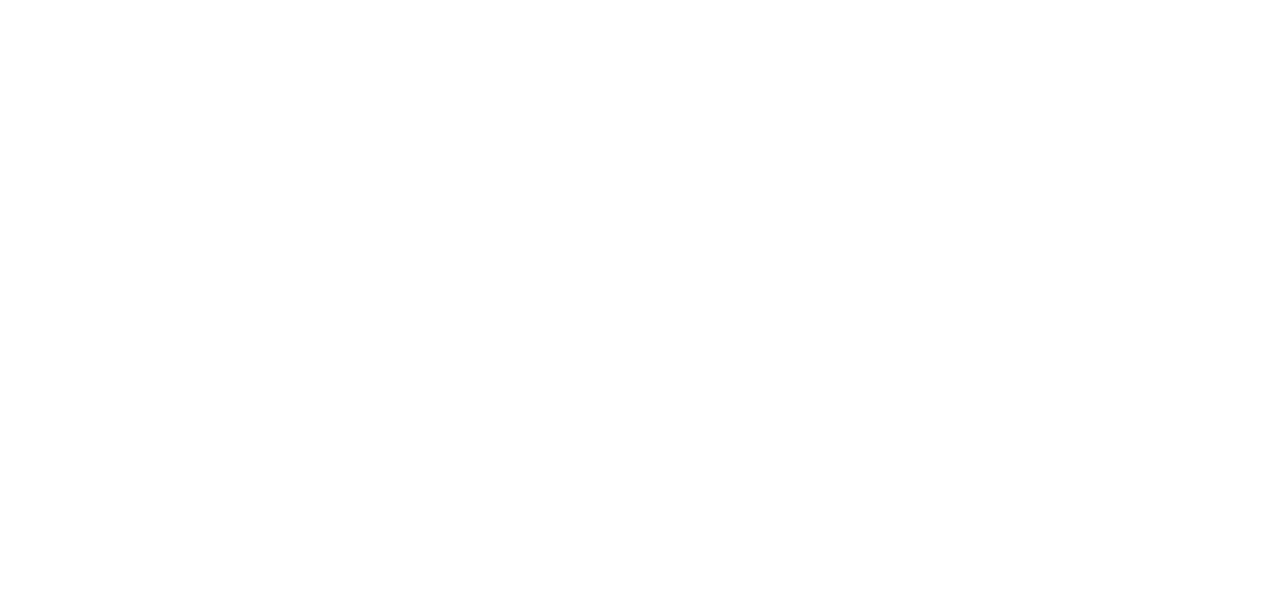 scroll, scrollTop: 0, scrollLeft: 0, axis: both 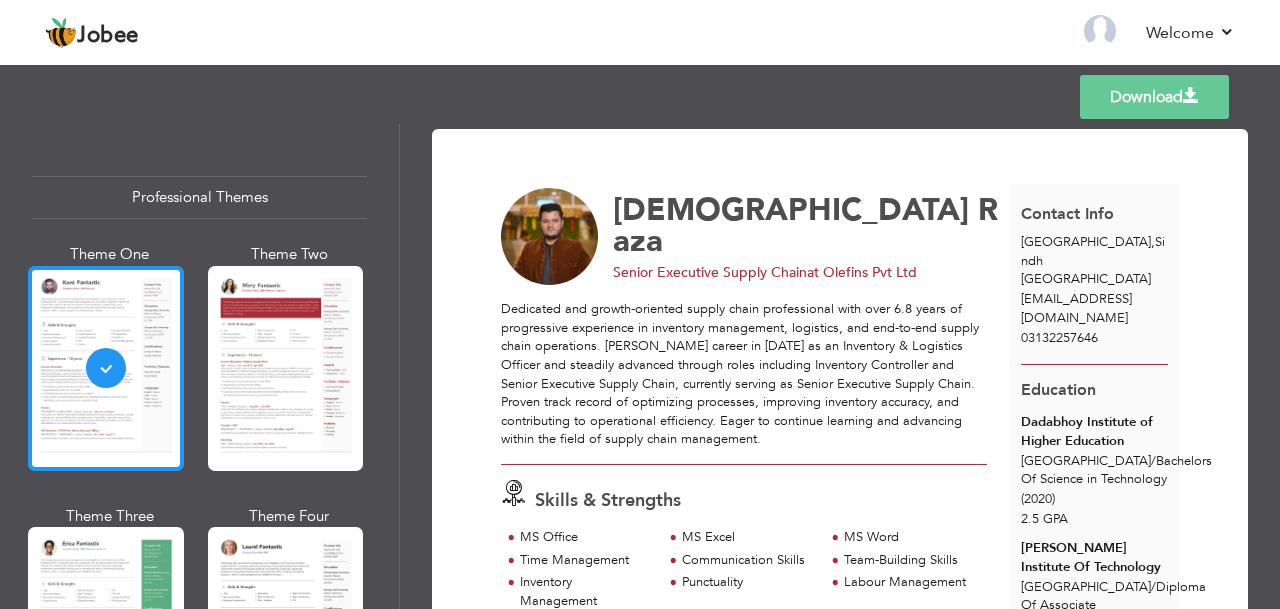 click at bounding box center (106, 368) 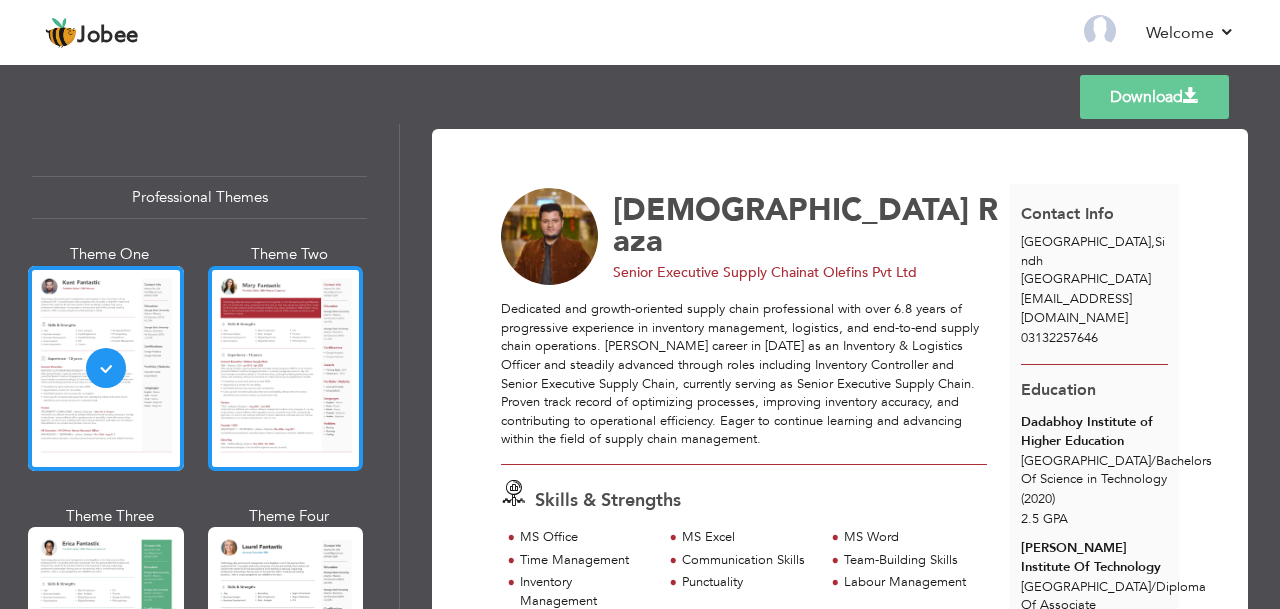 click at bounding box center (286, 368) 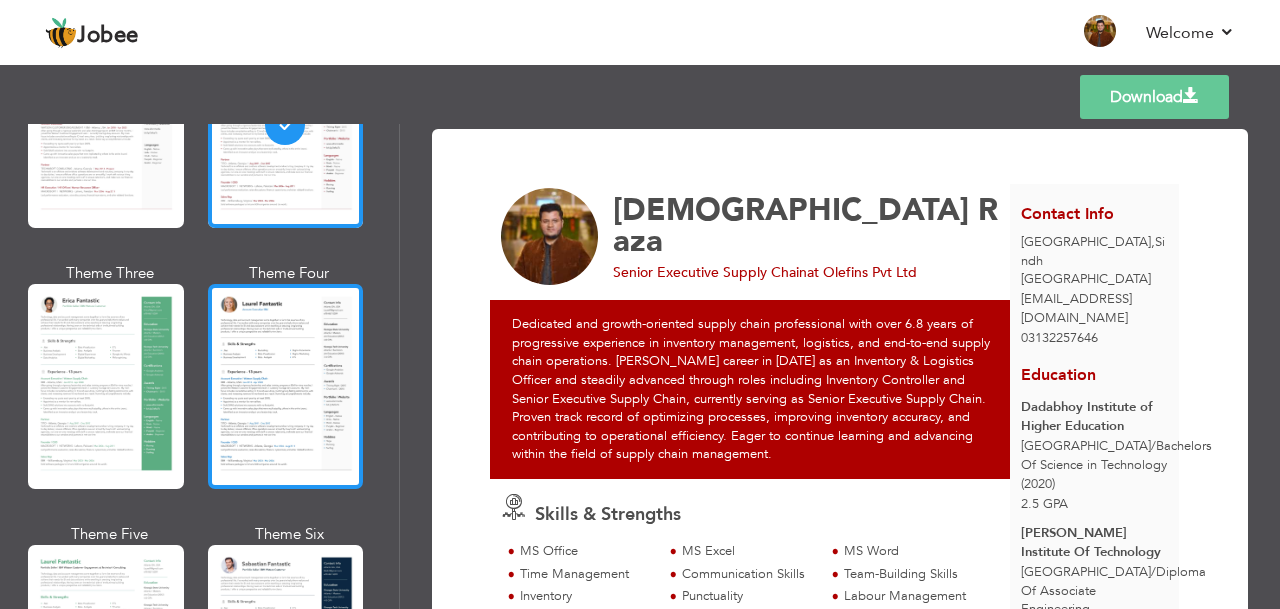 scroll, scrollTop: 300, scrollLeft: 0, axis: vertical 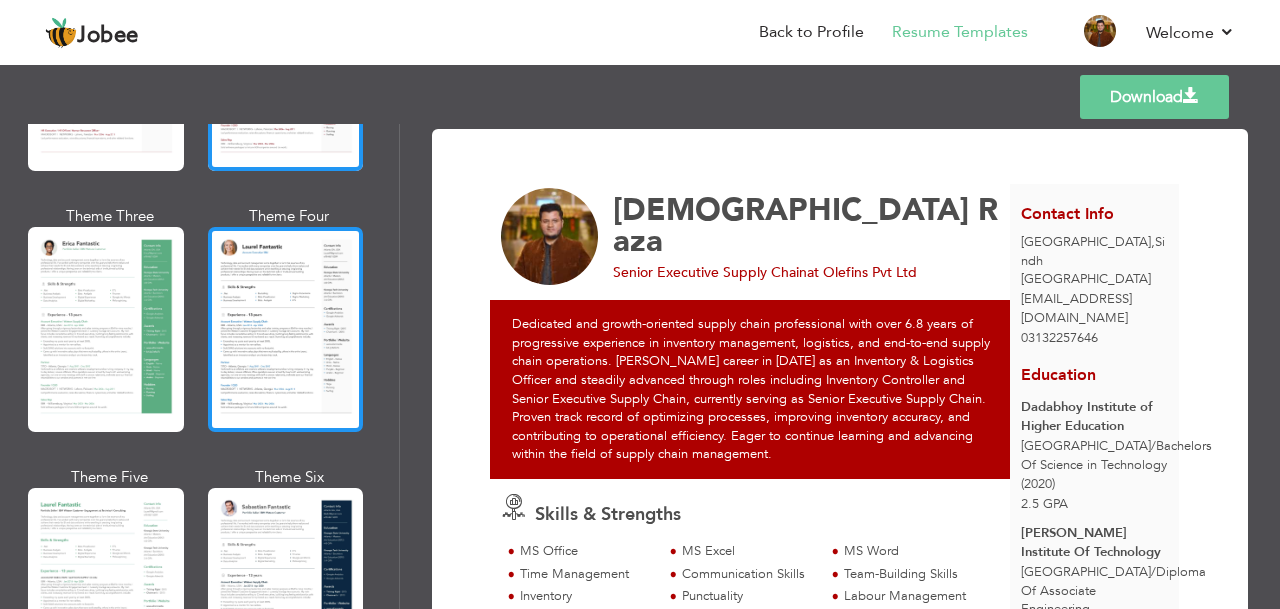 click at bounding box center [286, 329] 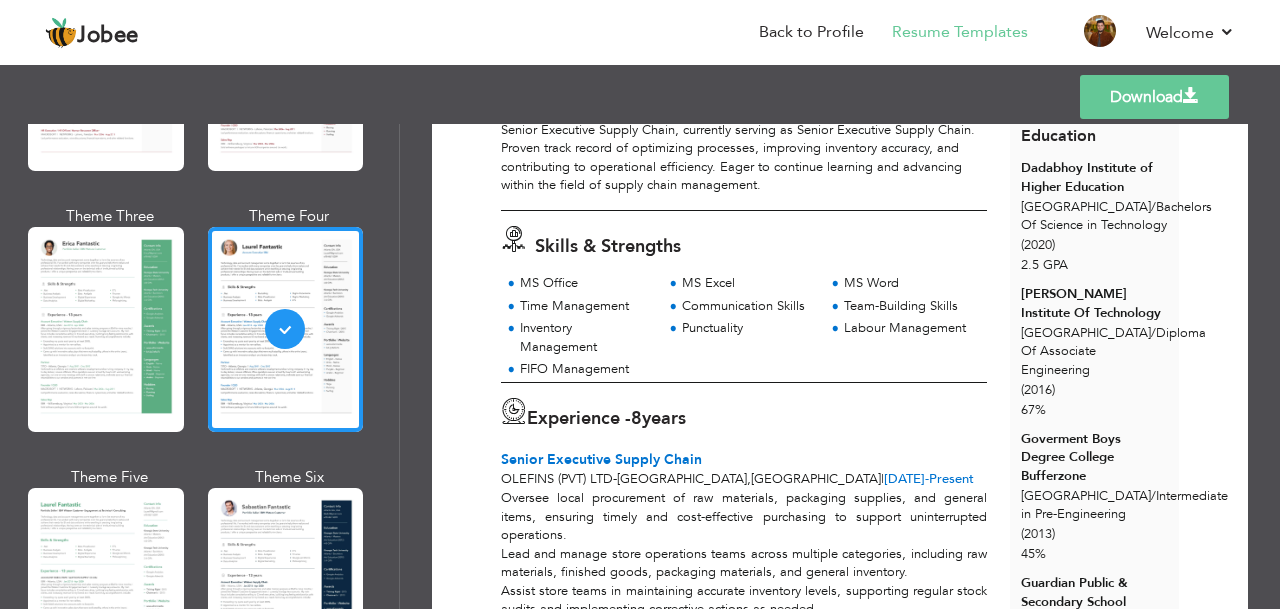 scroll, scrollTop: 300, scrollLeft: 0, axis: vertical 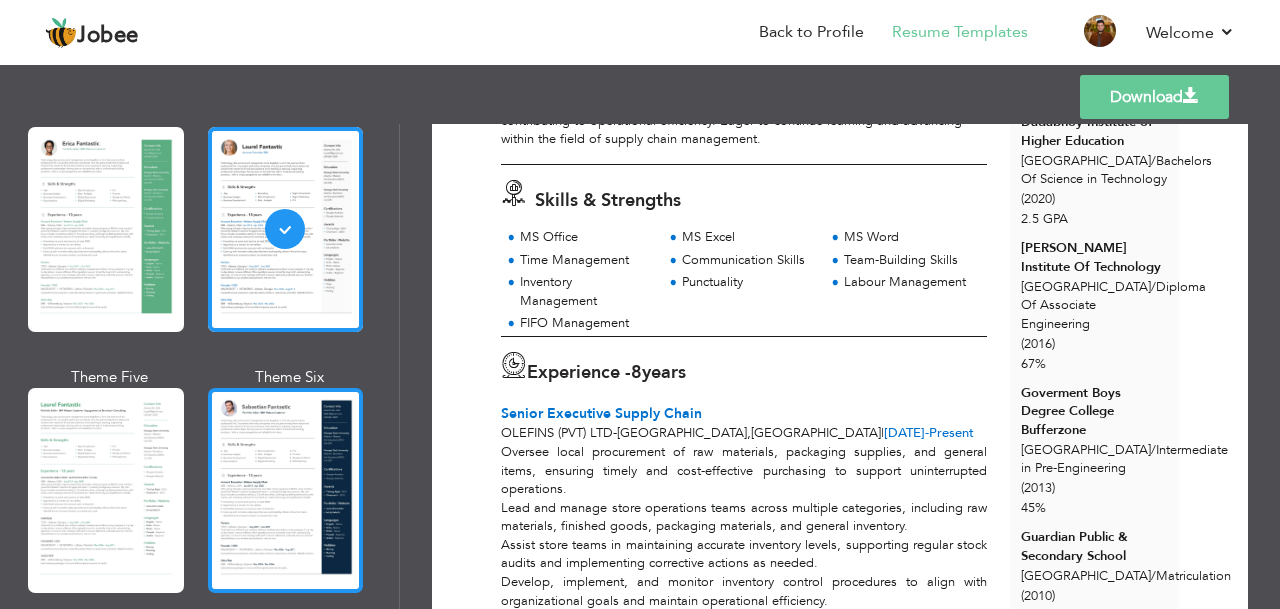 click at bounding box center [286, 490] 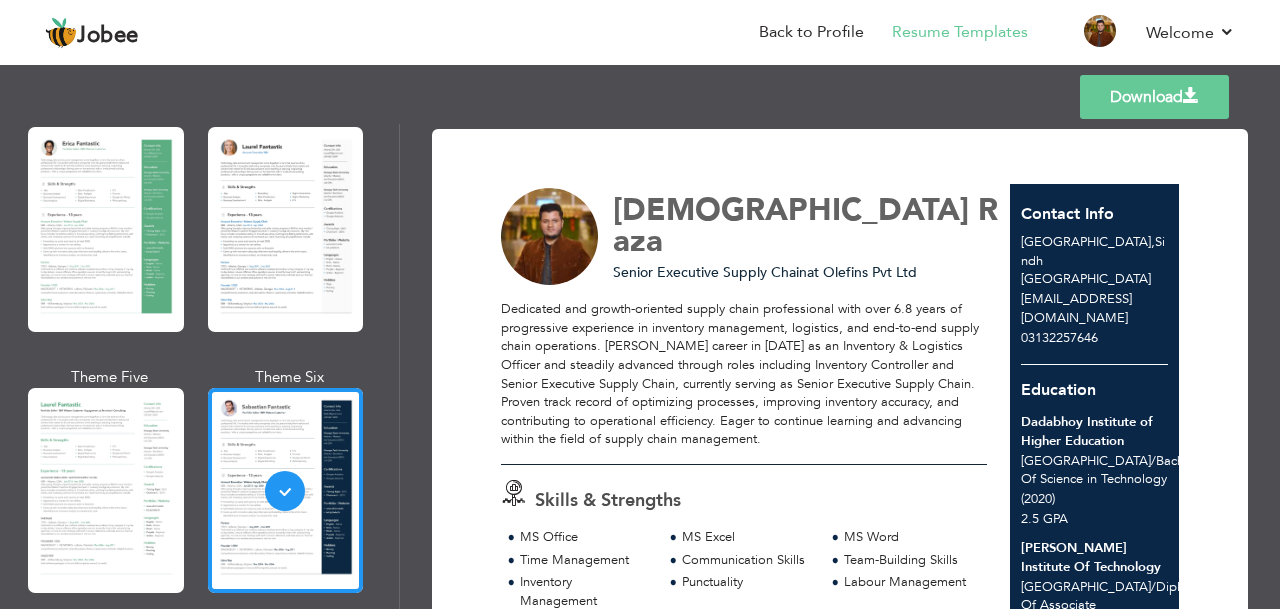 scroll, scrollTop: 300, scrollLeft: 0, axis: vertical 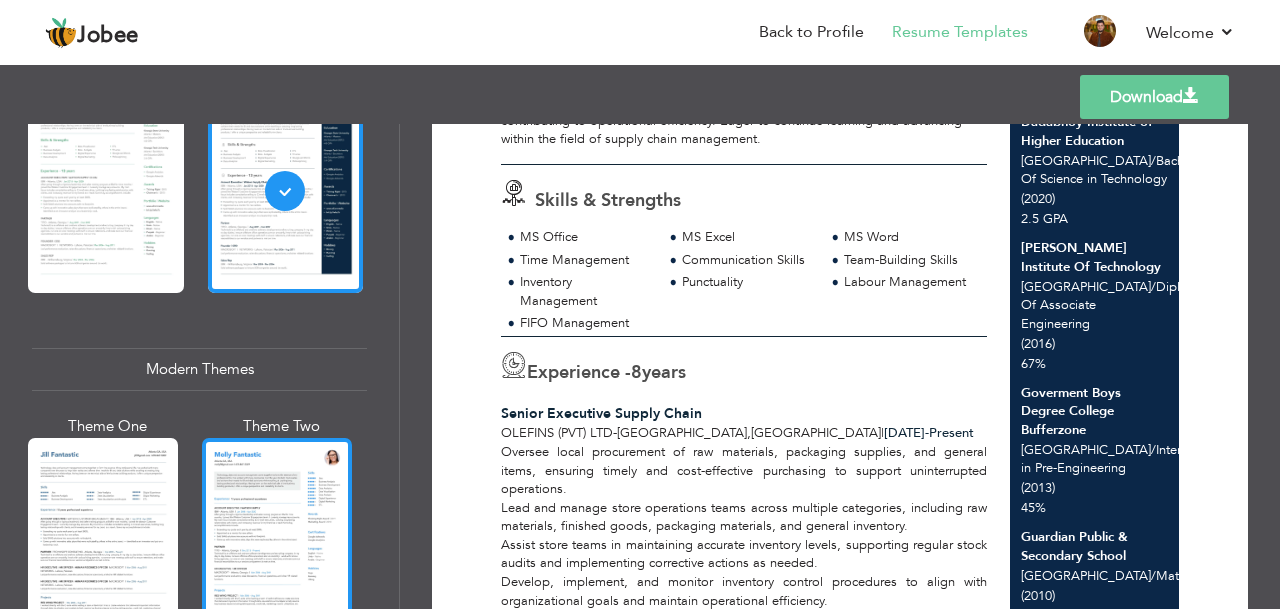 click at bounding box center (277, 537) 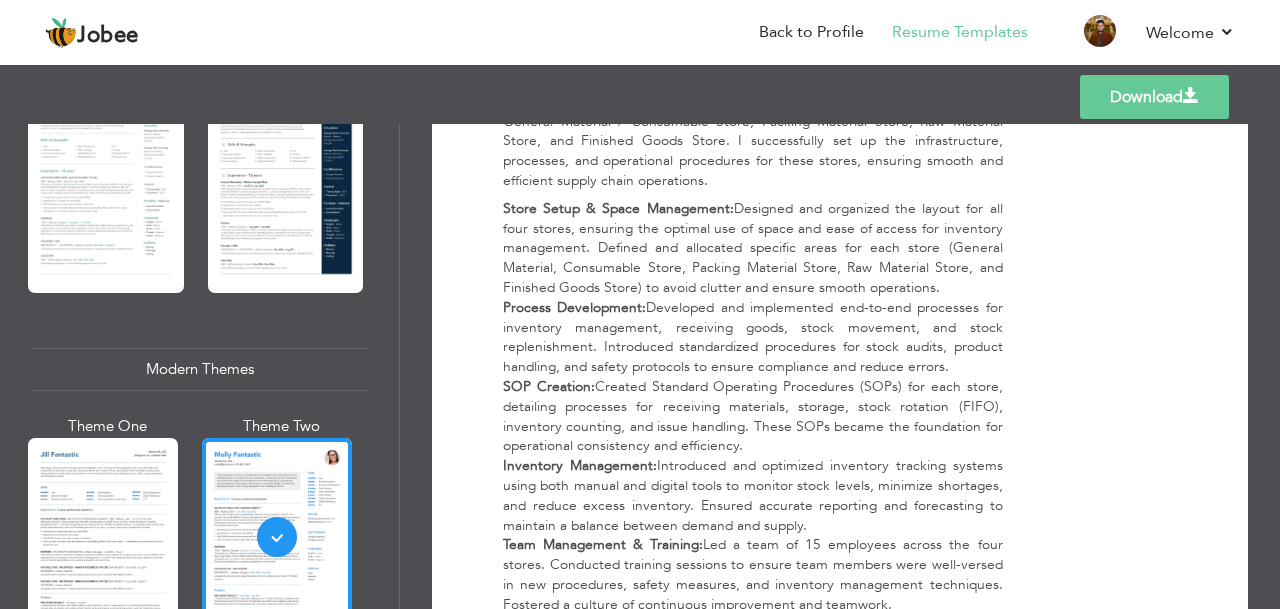 scroll, scrollTop: 2653, scrollLeft: 0, axis: vertical 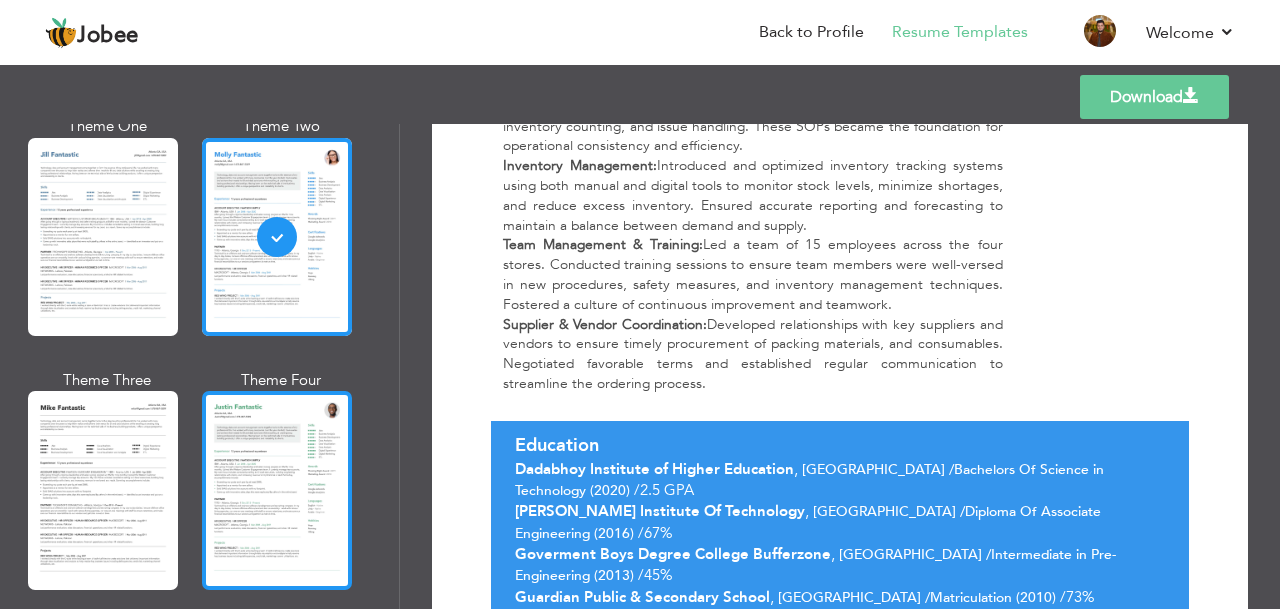 click at bounding box center [277, 490] 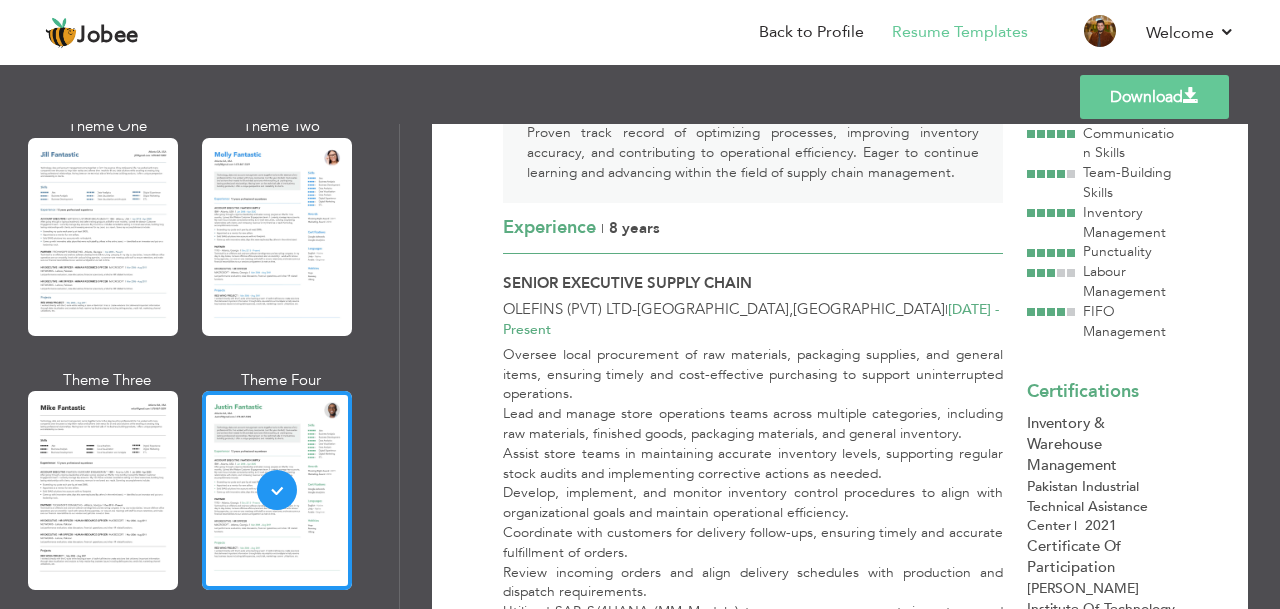 scroll, scrollTop: 400, scrollLeft: 0, axis: vertical 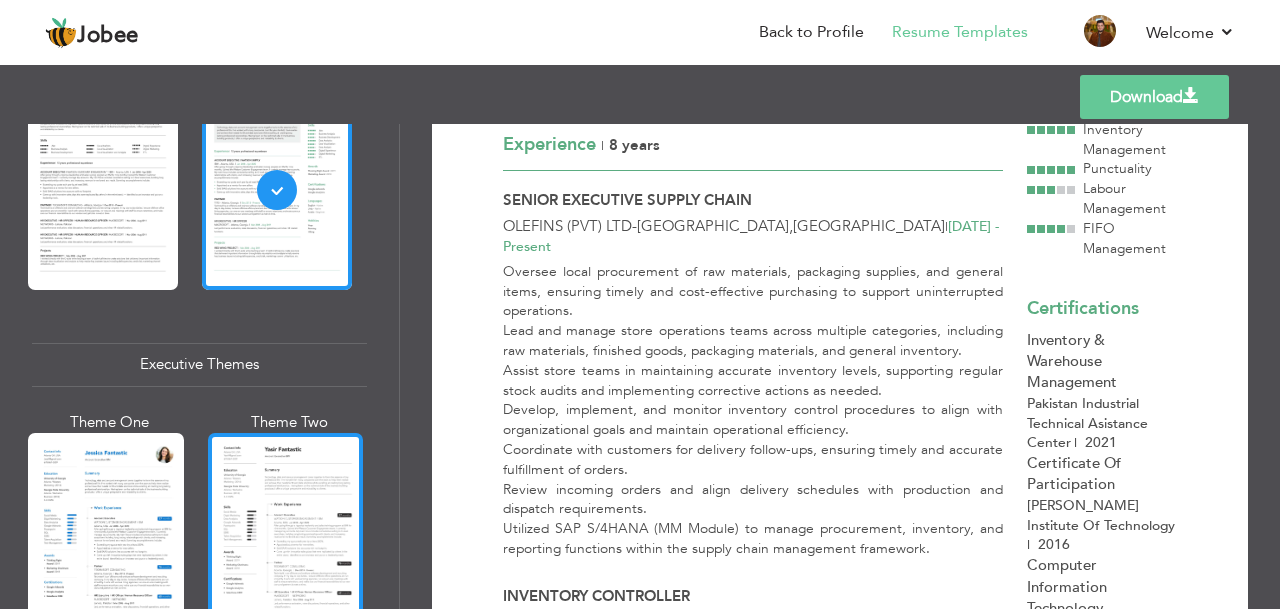 click at bounding box center (286, 535) 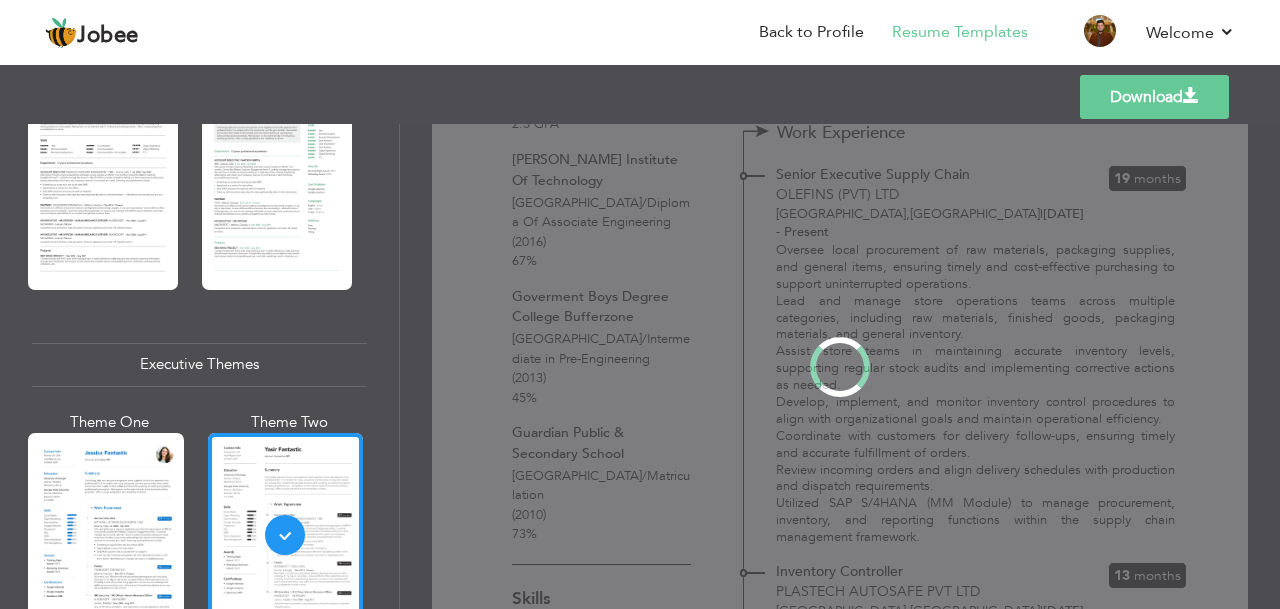 scroll, scrollTop: 0, scrollLeft: 0, axis: both 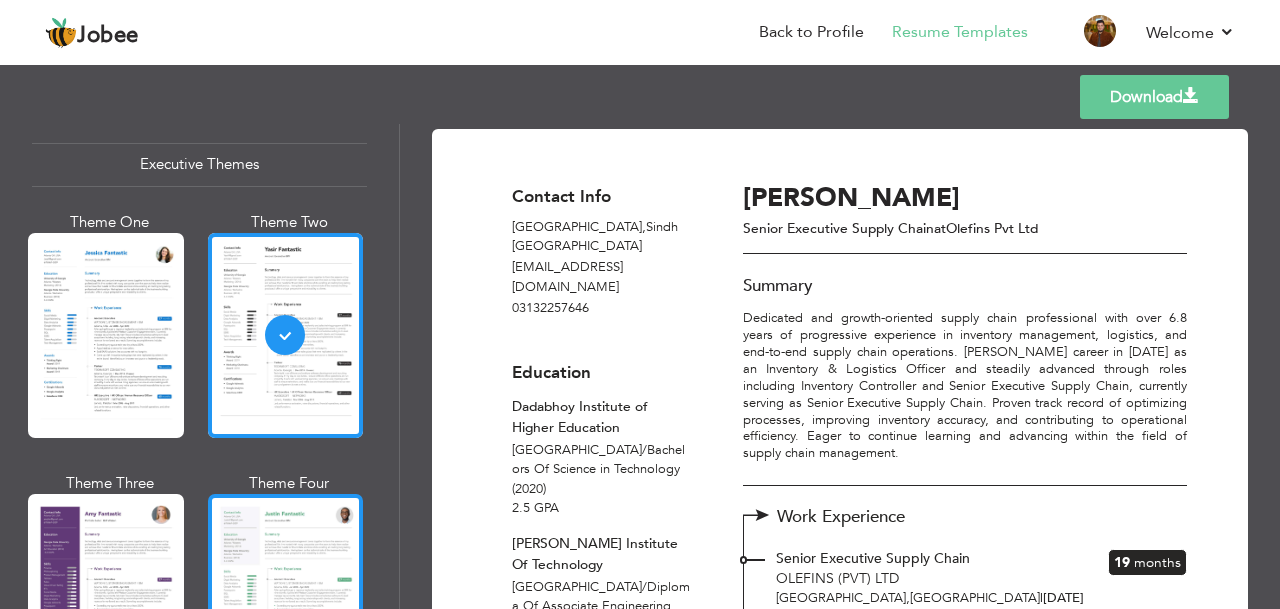 click at bounding box center (286, 596) 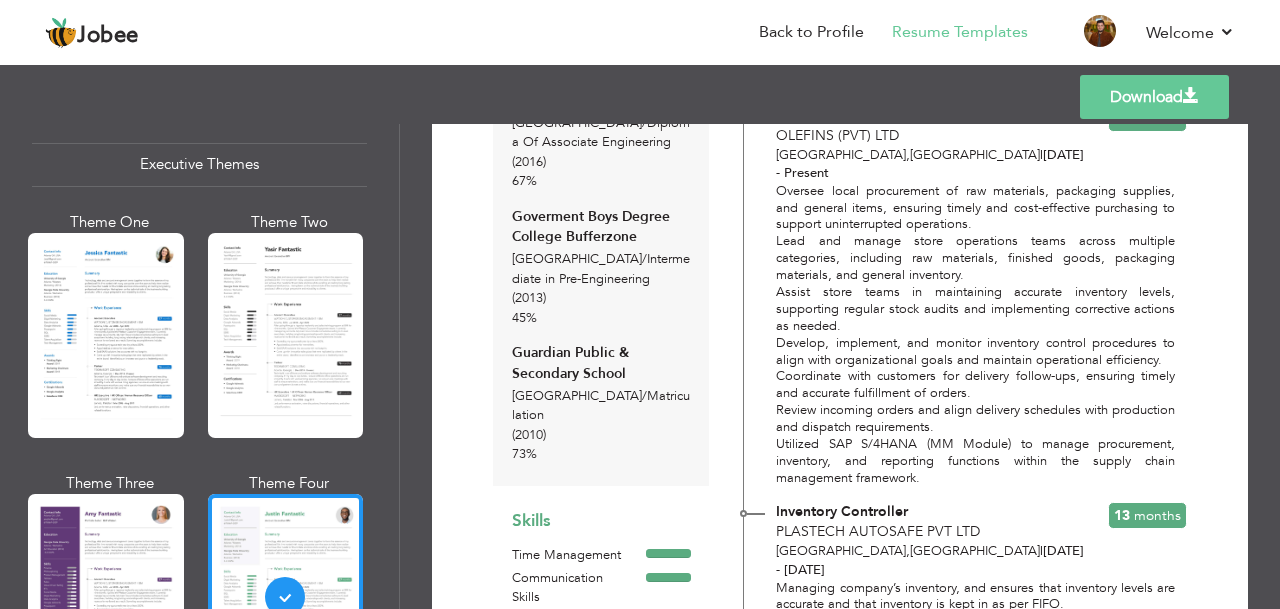 scroll, scrollTop: 500, scrollLeft: 0, axis: vertical 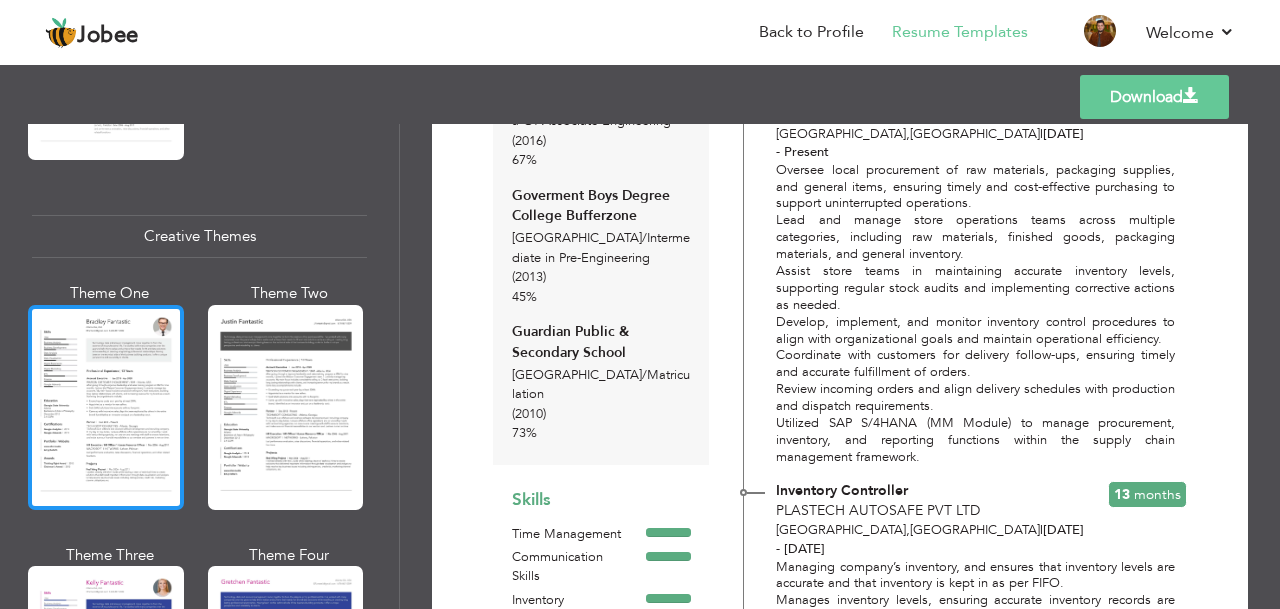 click at bounding box center (106, 407) 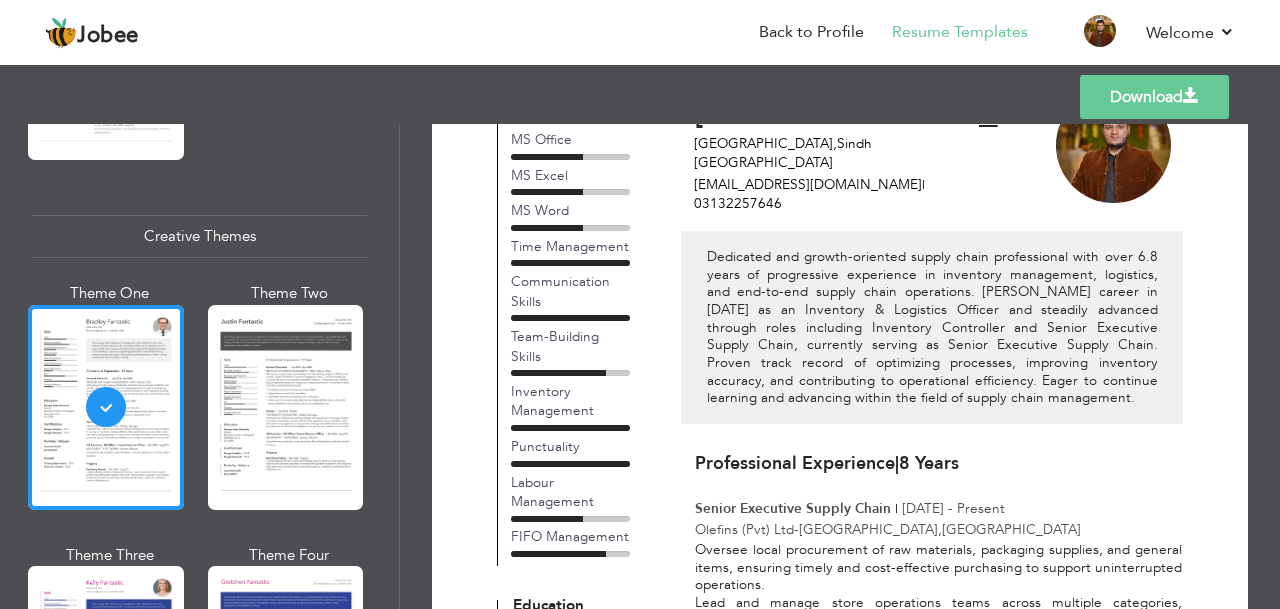 scroll, scrollTop: 200, scrollLeft: 0, axis: vertical 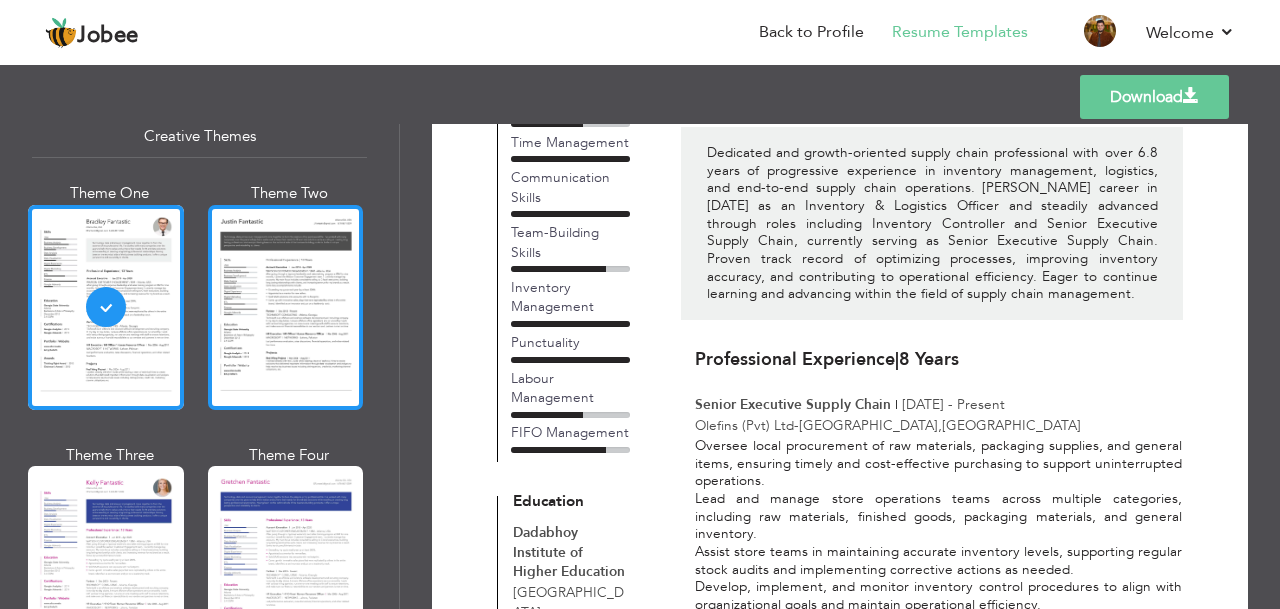 click at bounding box center [286, 307] 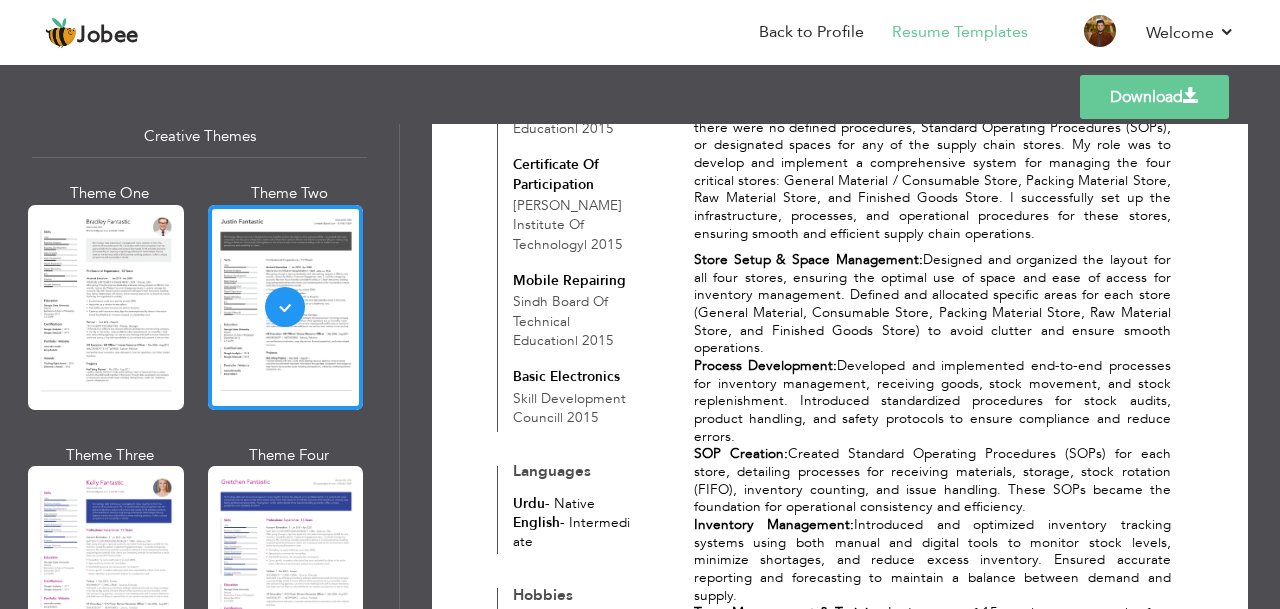 scroll, scrollTop: 2175, scrollLeft: 0, axis: vertical 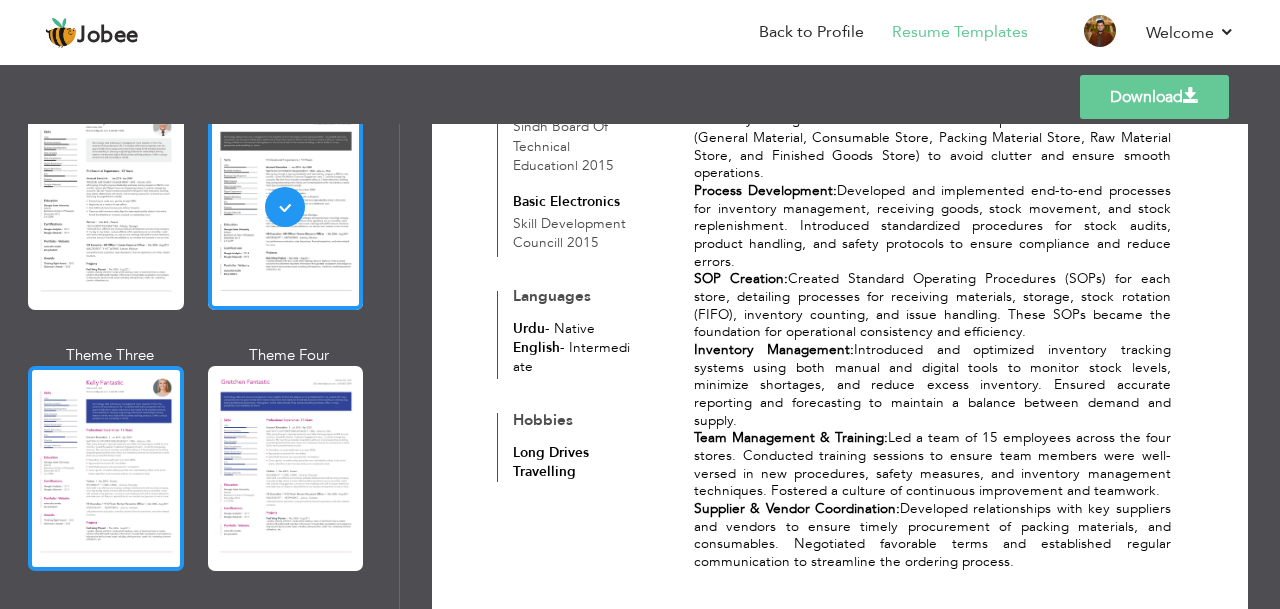 click at bounding box center [106, 468] 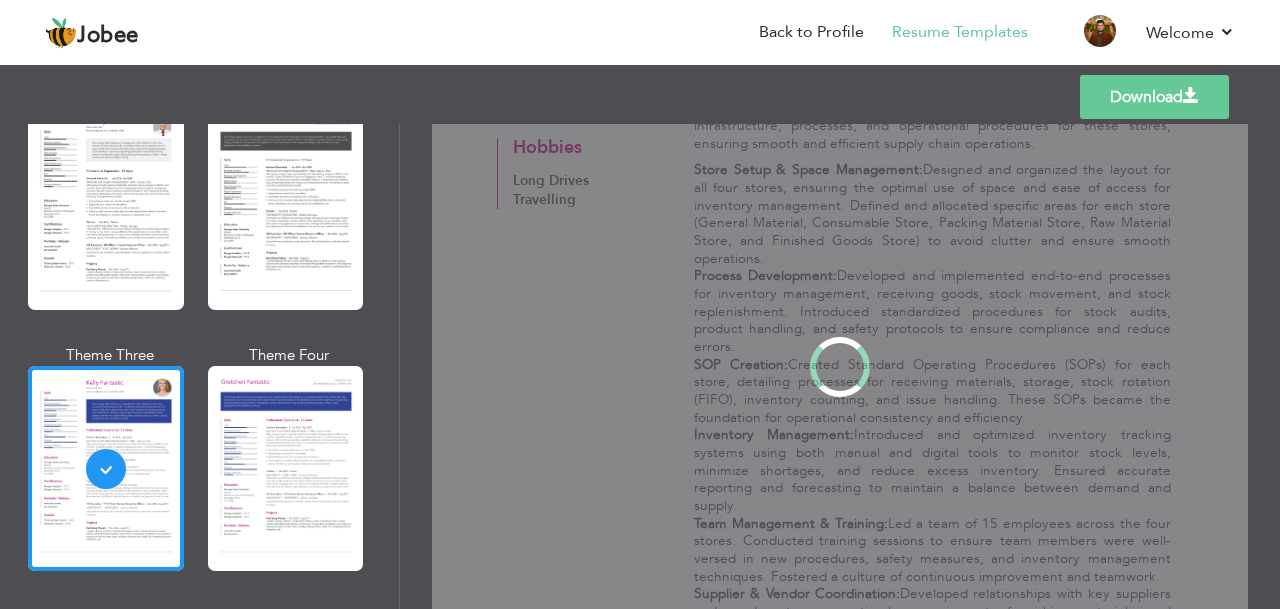 scroll, scrollTop: 0, scrollLeft: 0, axis: both 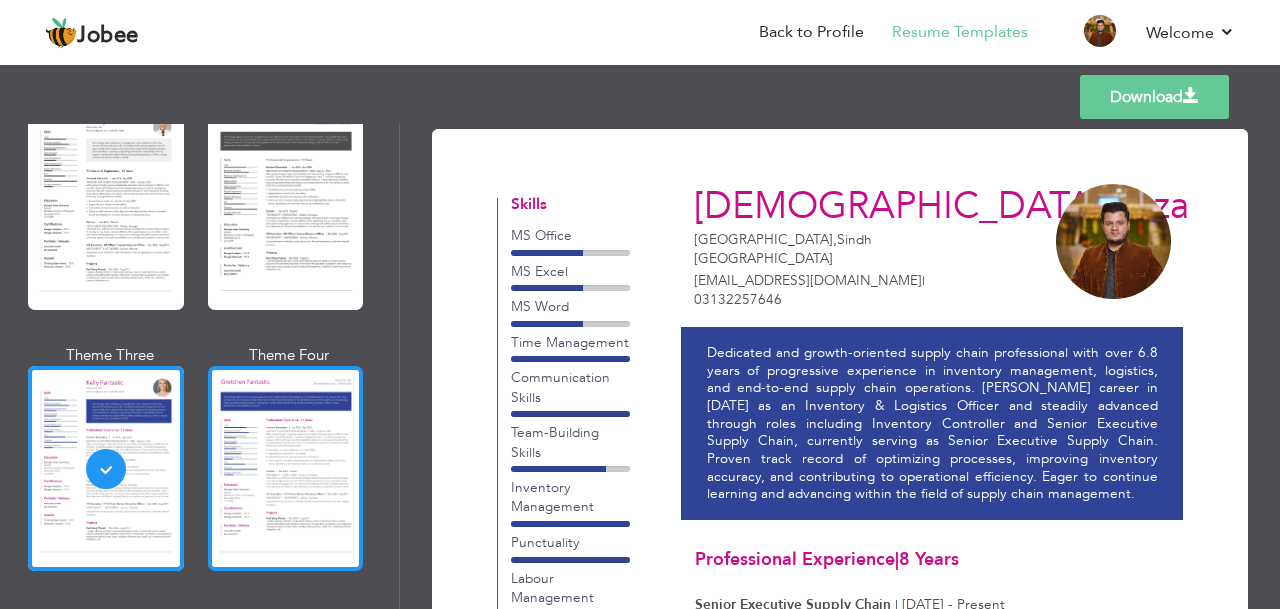 click at bounding box center [286, 468] 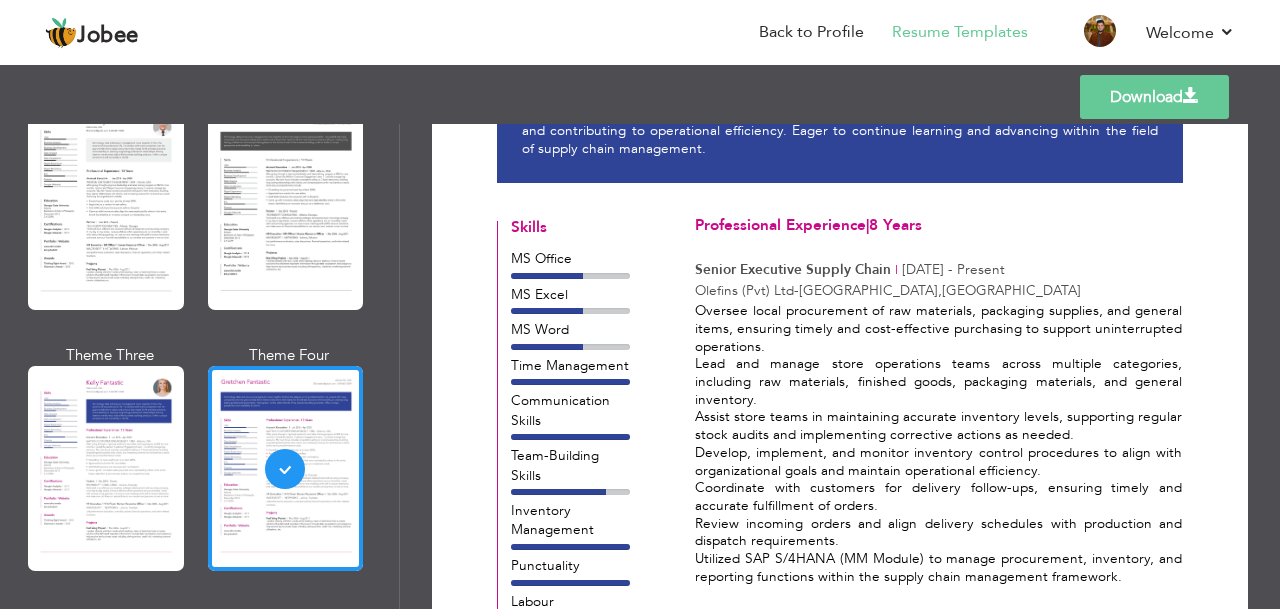 scroll, scrollTop: 300, scrollLeft: 0, axis: vertical 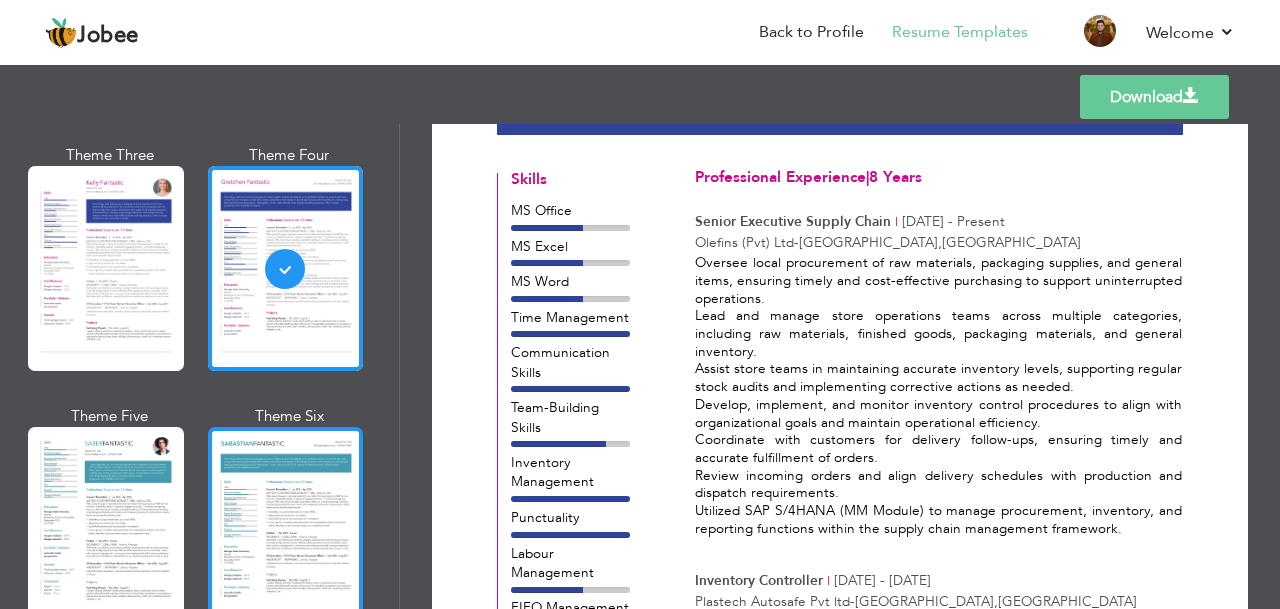 click at bounding box center [286, 529] 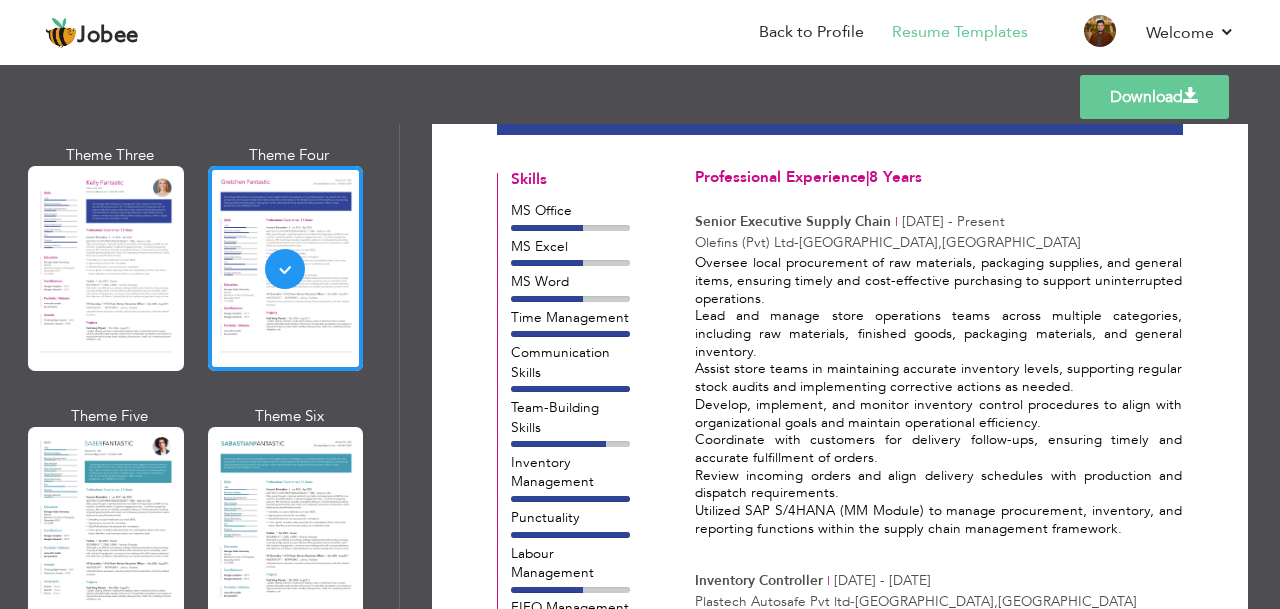 click on "Professional Themes
Theme One
Theme Two
Theme Three
Theme Four" at bounding box center (640, 366) 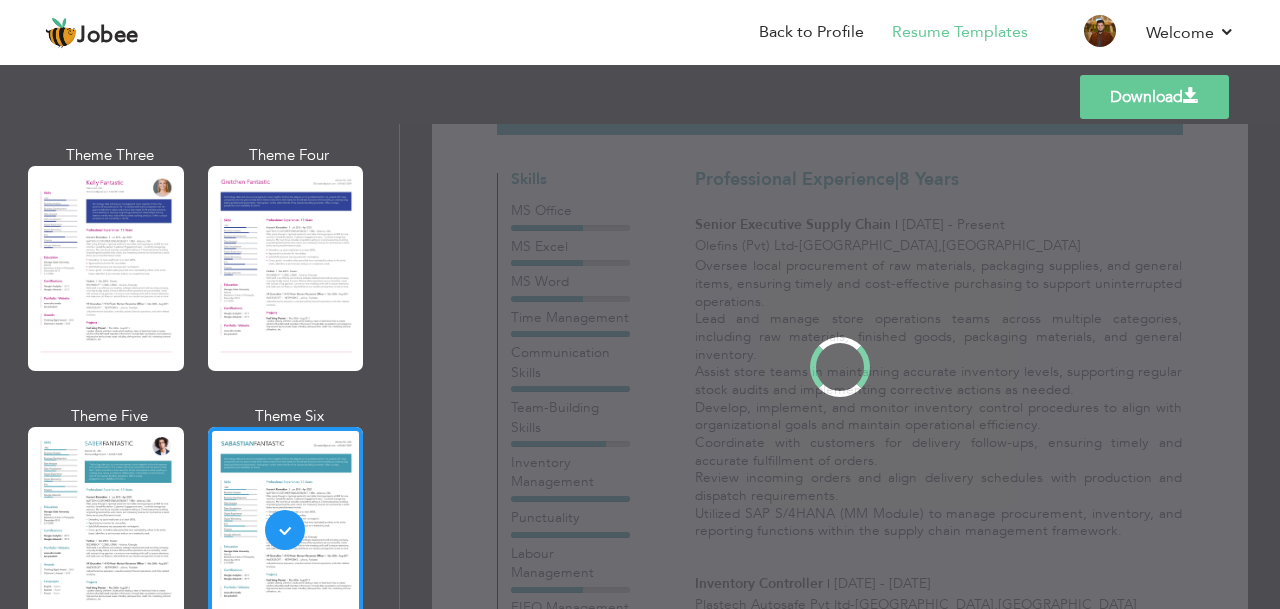 scroll, scrollTop: 0, scrollLeft: 0, axis: both 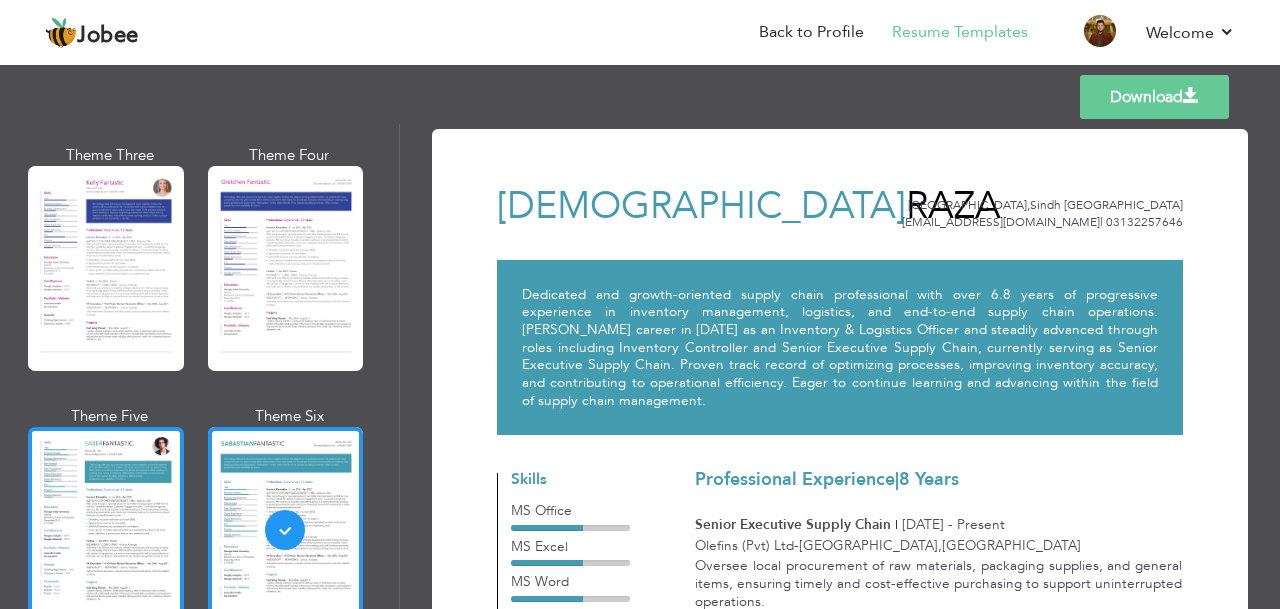 click at bounding box center [106, 529] 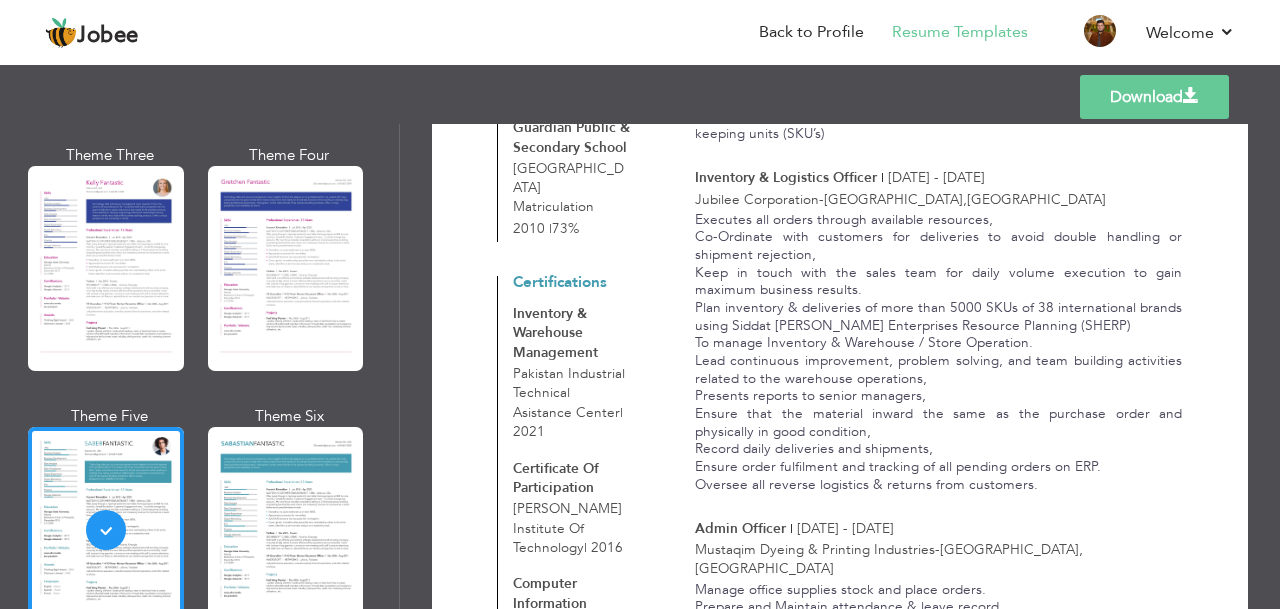 scroll, scrollTop: 1400, scrollLeft: 0, axis: vertical 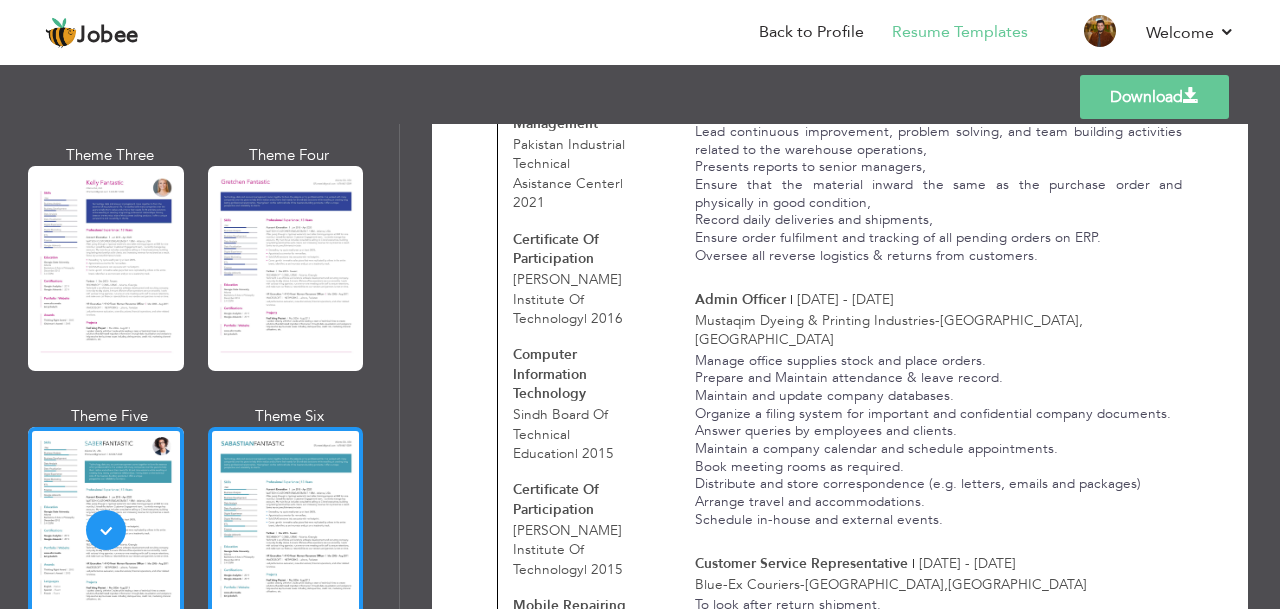 click at bounding box center (286, 529) 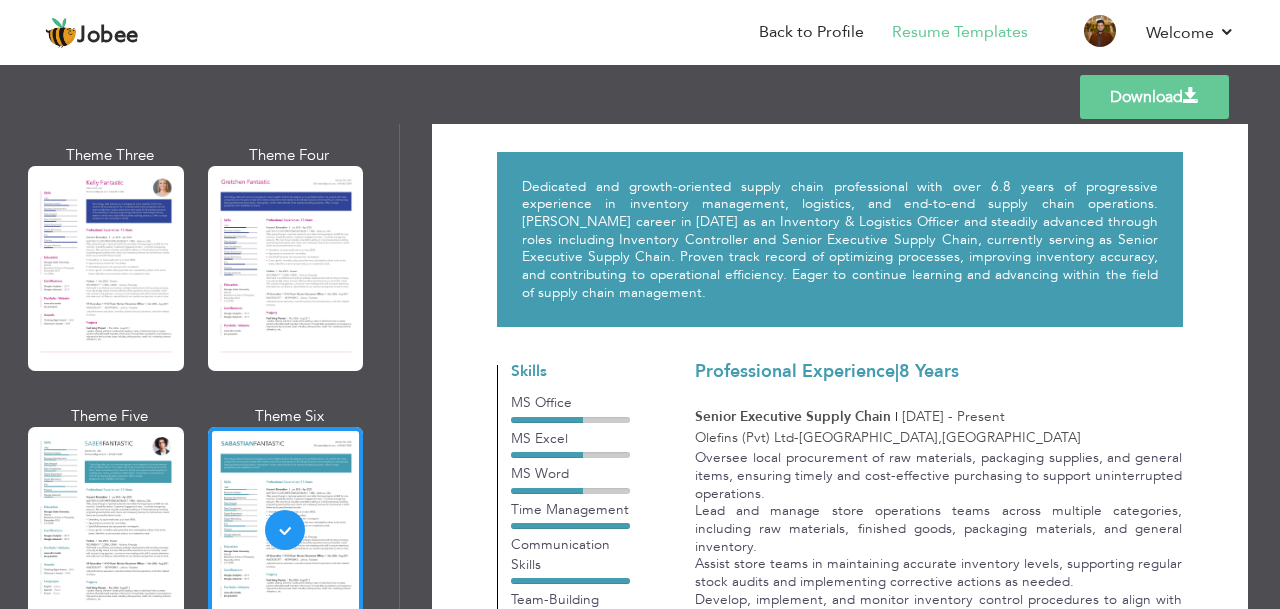 scroll, scrollTop: 400, scrollLeft: 0, axis: vertical 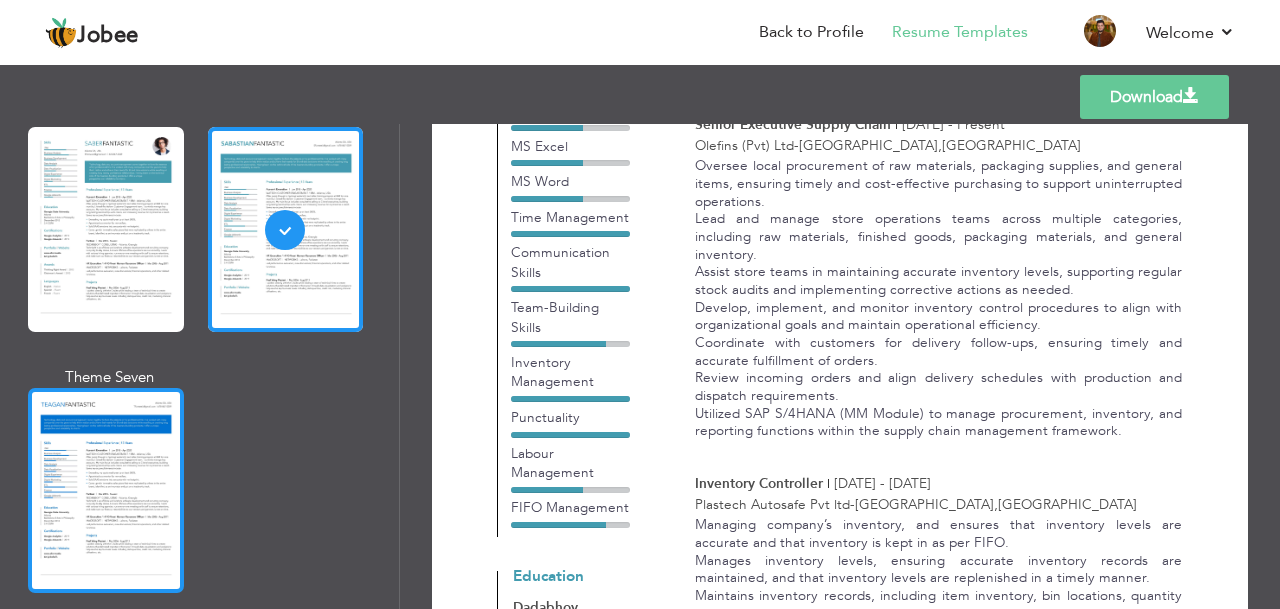 click at bounding box center [106, 490] 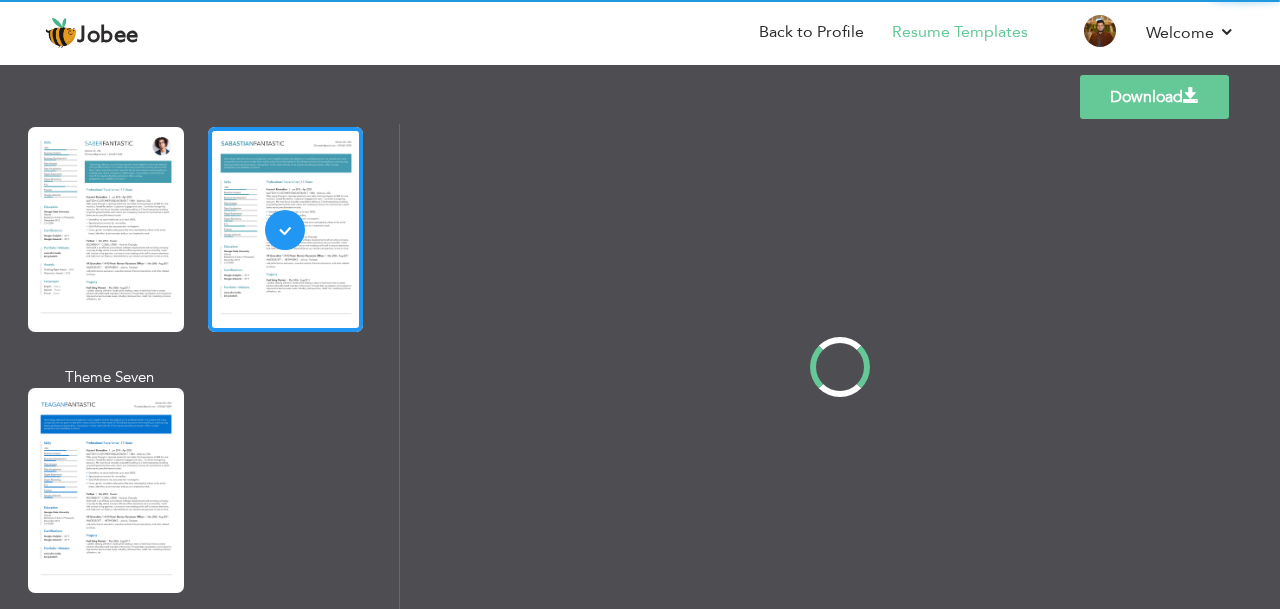scroll, scrollTop: 0, scrollLeft: 0, axis: both 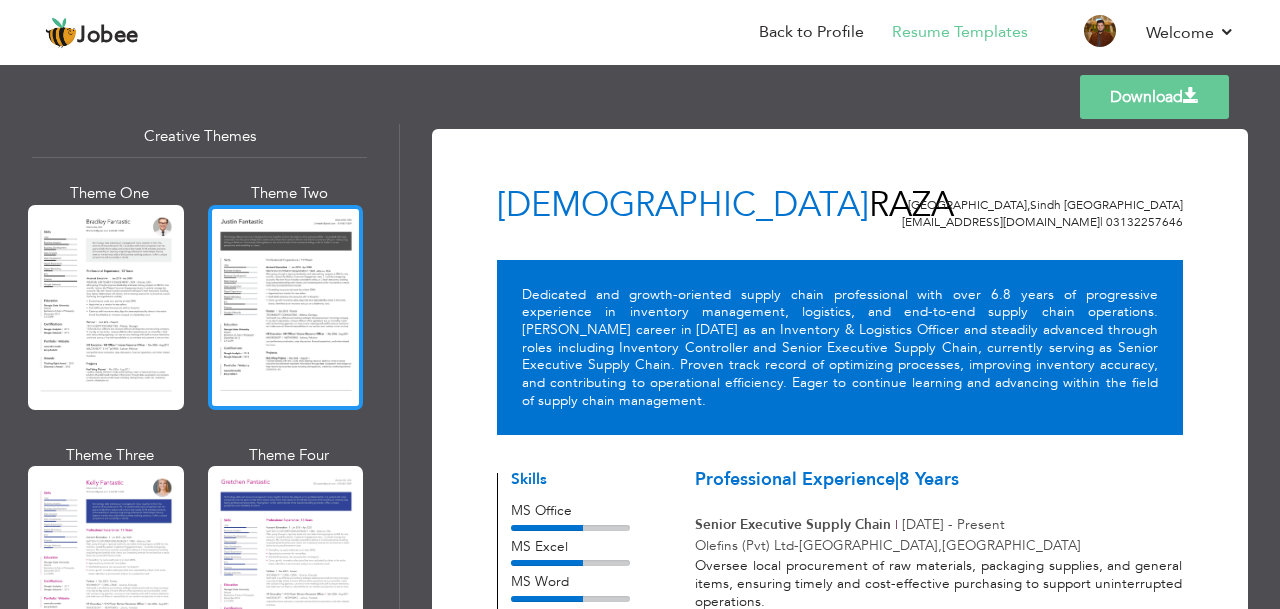 click at bounding box center (286, 307) 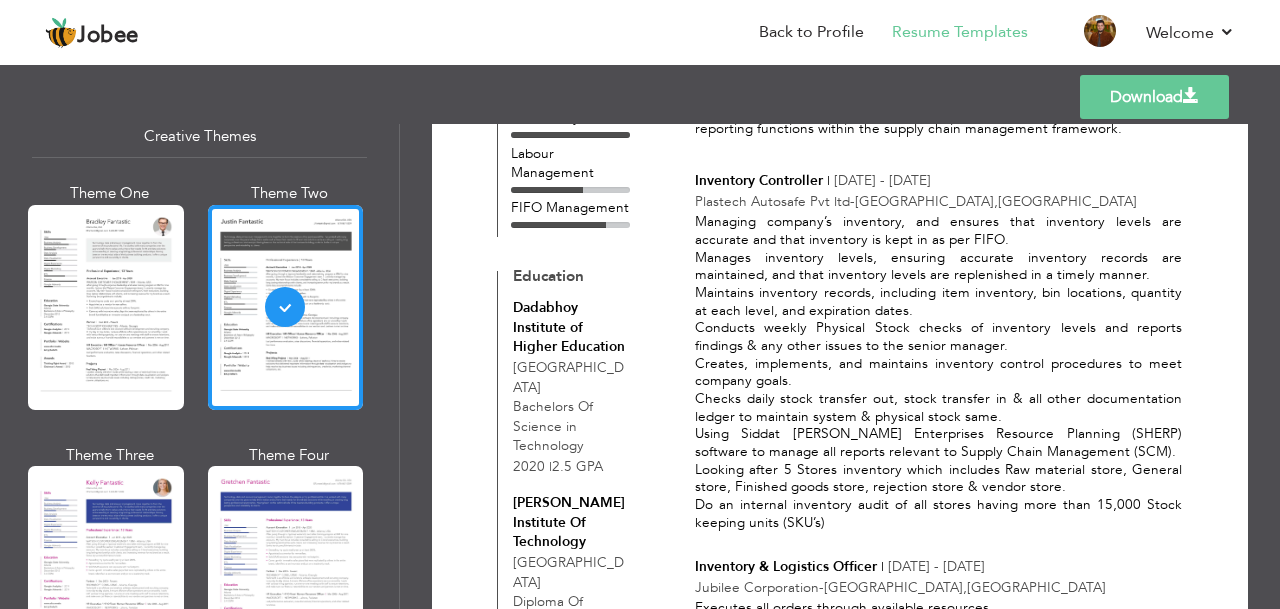 scroll, scrollTop: 1100, scrollLeft: 0, axis: vertical 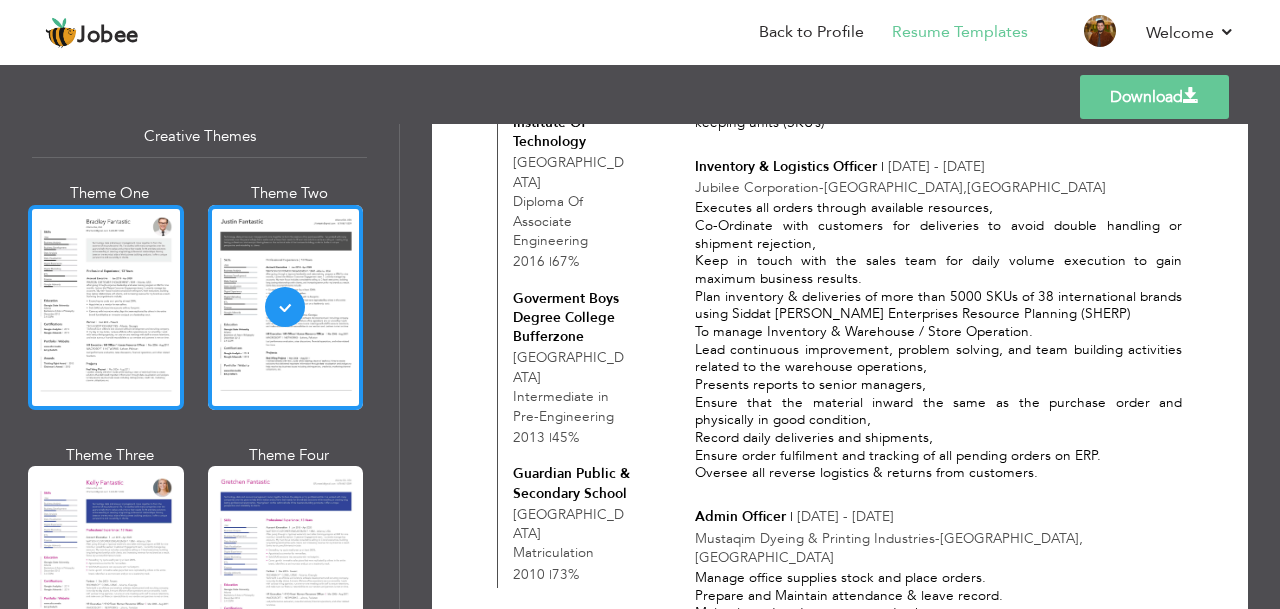 click at bounding box center (106, 307) 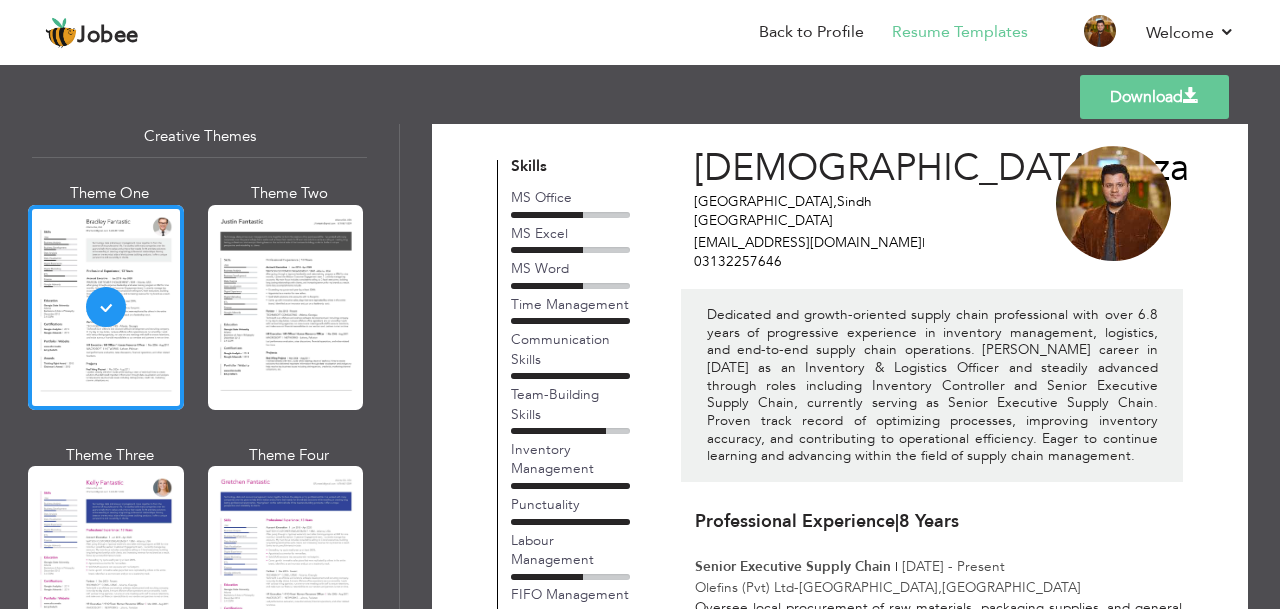 scroll, scrollTop: 0, scrollLeft: 0, axis: both 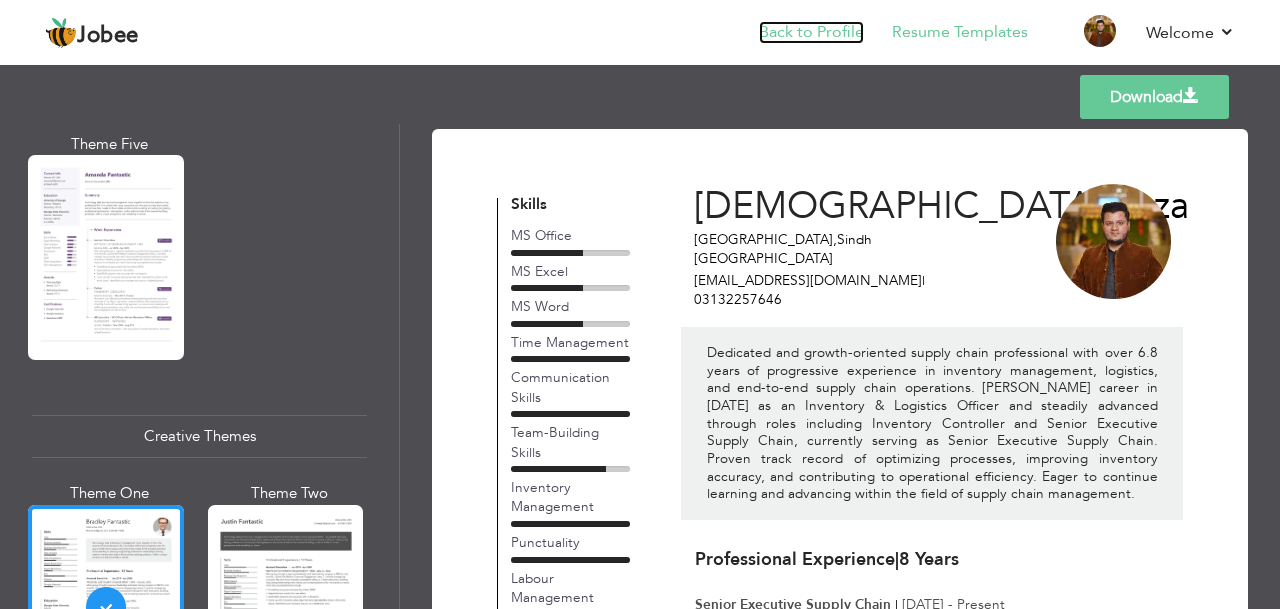 click on "Back to Profile" at bounding box center [811, 32] 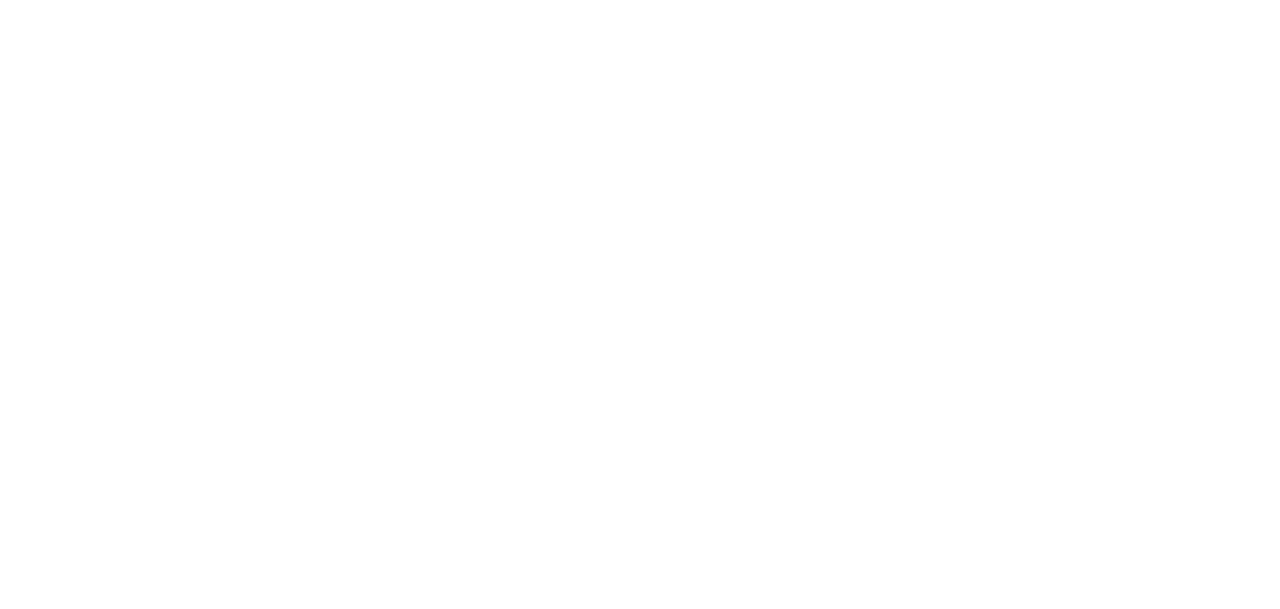 scroll, scrollTop: 0, scrollLeft: 0, axis: both 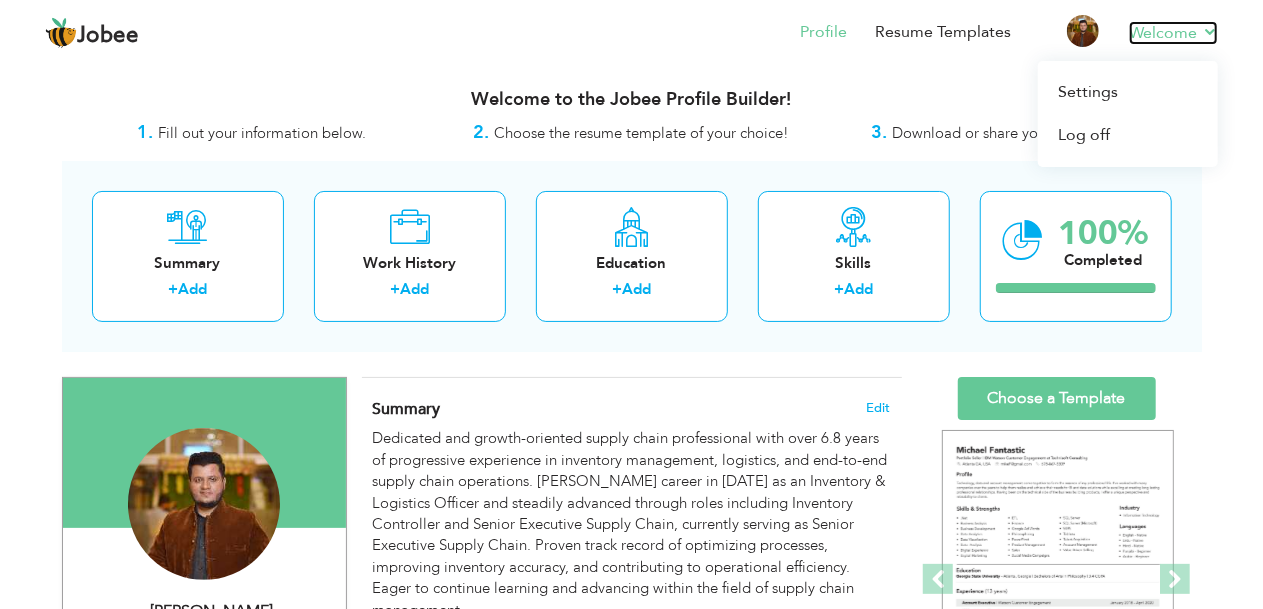 click on "Welcome" at bounding box center (1173, 33) 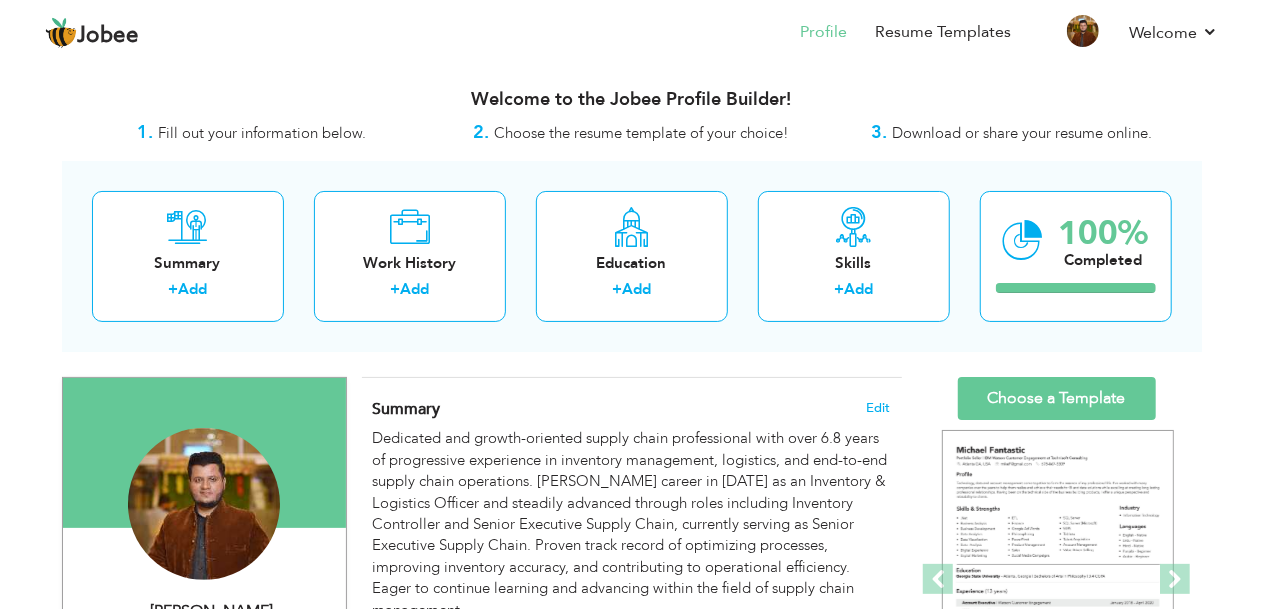 click on "Jobee
Profile
Resume Templates
Resume Templates
Cover Letters
About
My Resume
Welcome
Settings
Log off
Resume Created" at bounding box center [631, 32] 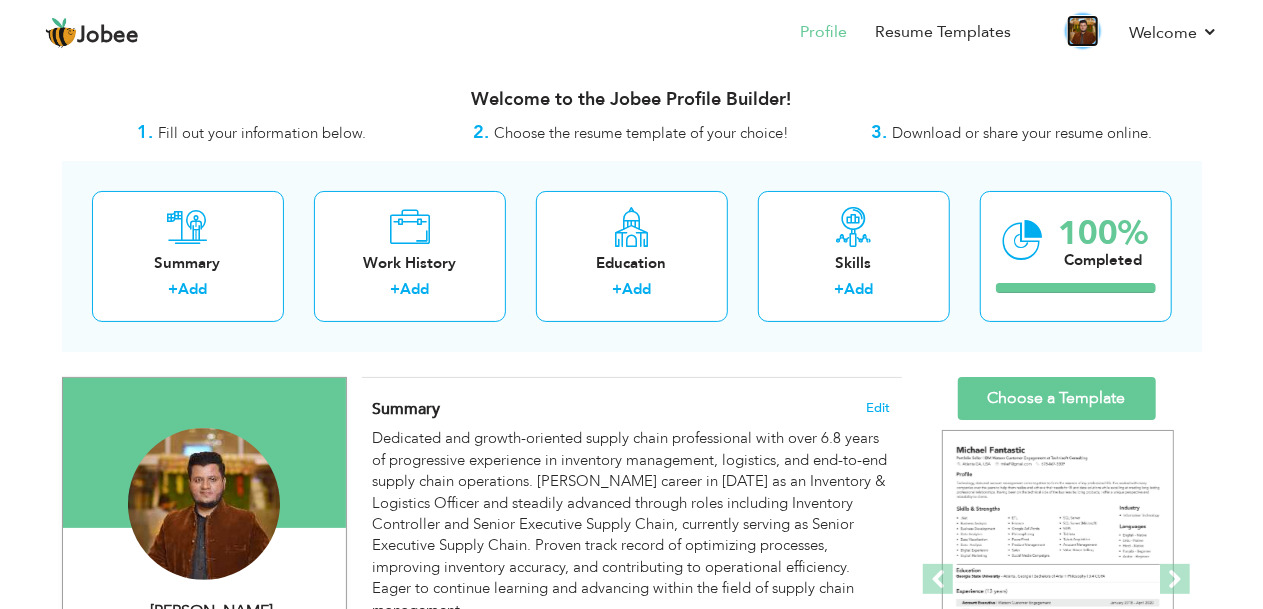click at bounding box center [1083, 31] 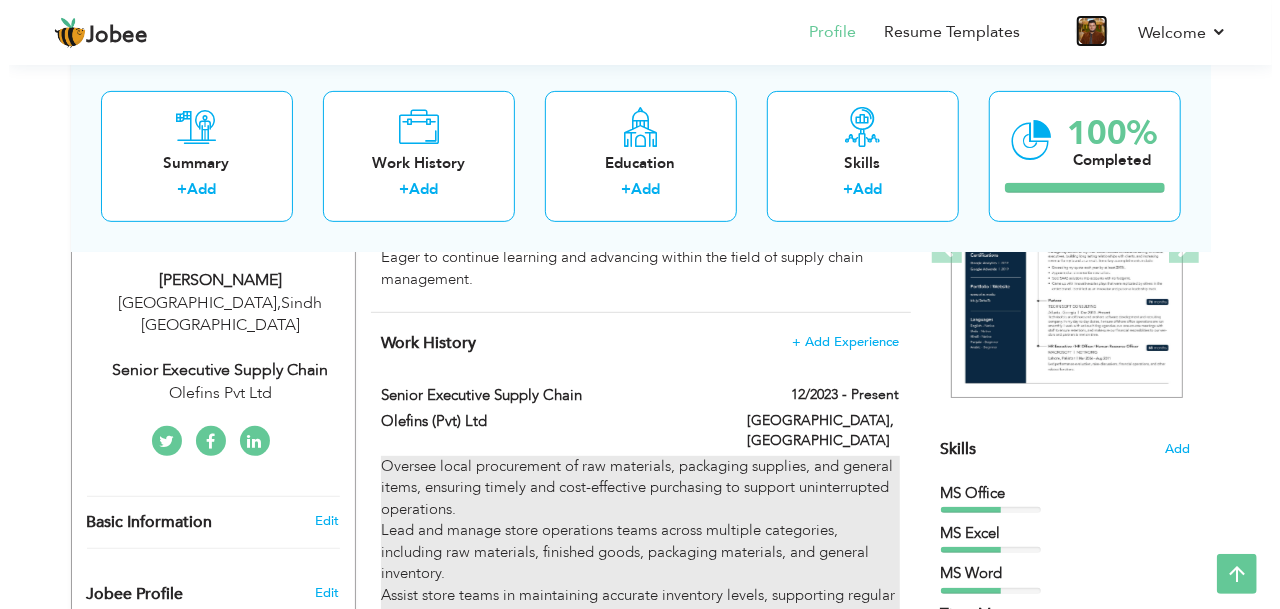 scroll, scrollTop: 300, scrollLeft: 0, axis: vertical 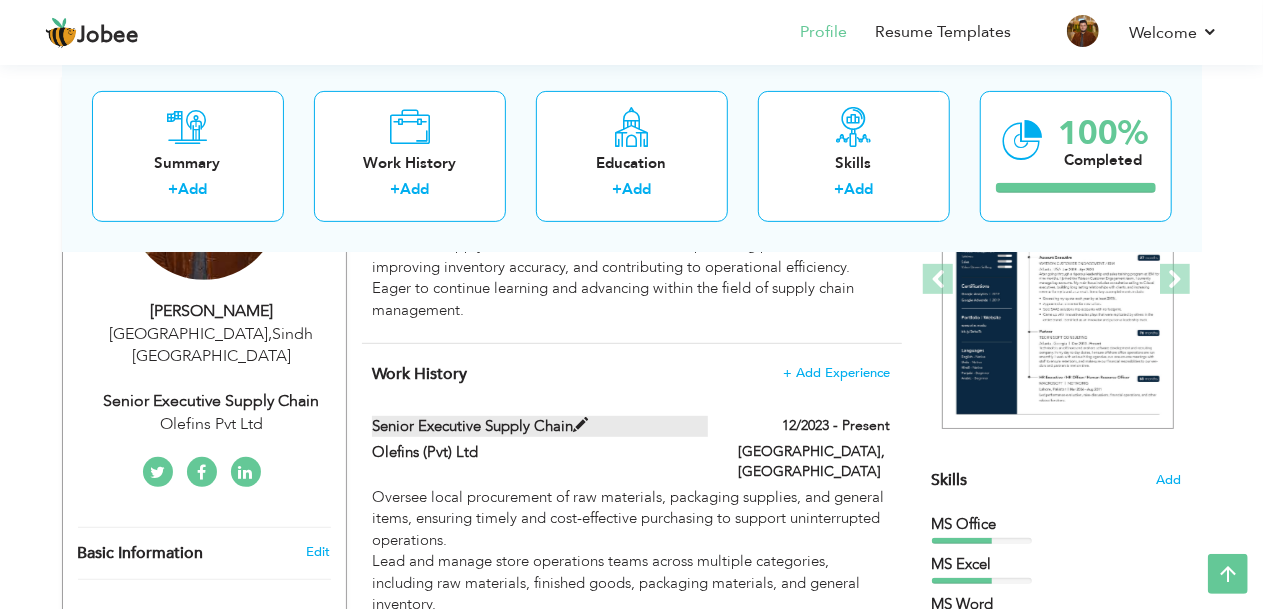 click at bounding box center [580, 425] 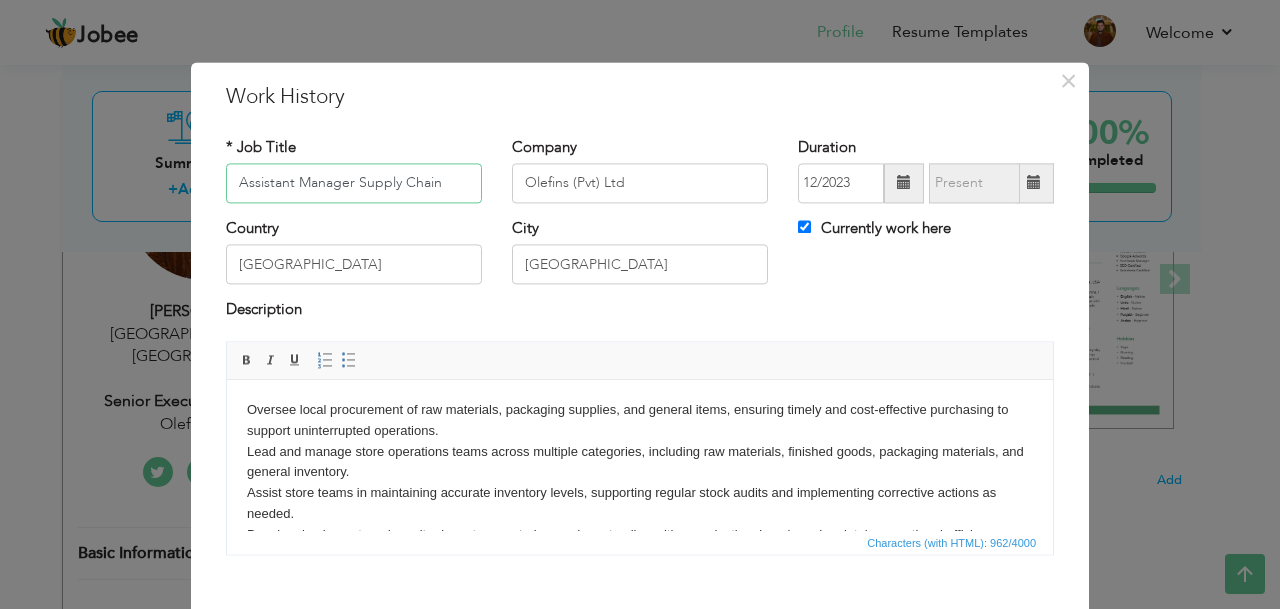 type on "Assistant Manager Supply Chain" 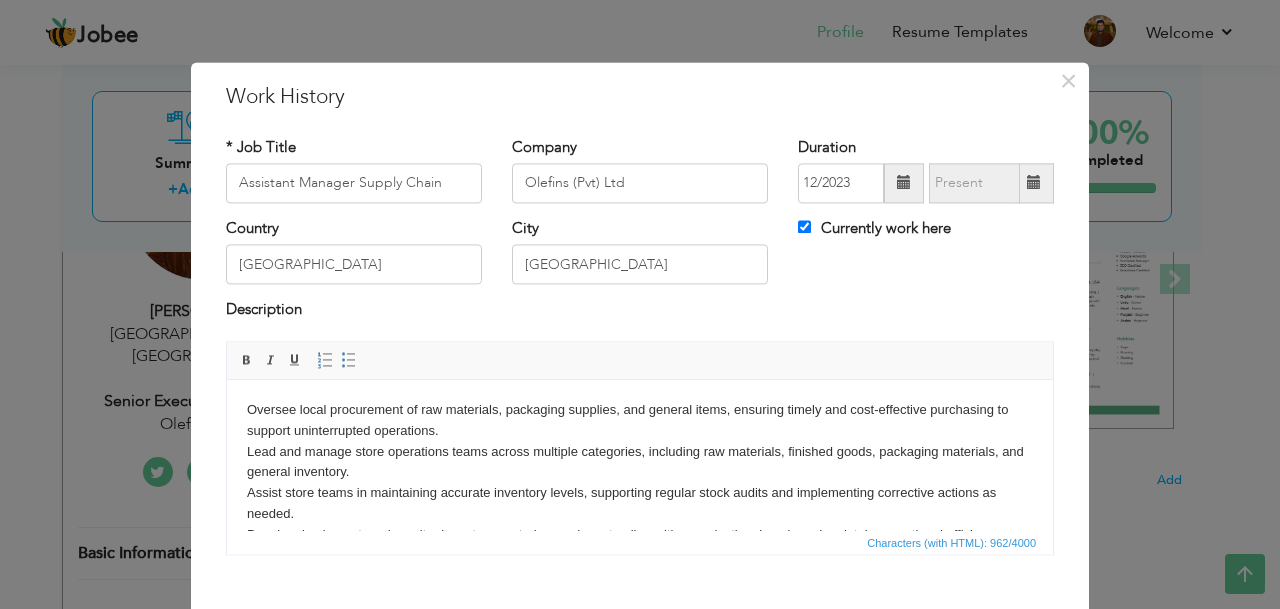click on "Oversee local procurement of raw materials, packaging supplies, and general items, ensuring timely and cost-effective purchasing to support uninterrupted operations. Lead and manage store operations teams across multiple categories, including raw materials, finished goods, packaging materials, and general inventory. Assist store teams in maintaining accurate inventory levels, supporting regular stock audits and implementing corrective actions as needed. Develop, implement, and monitor inventory control procedures to align with organizational goals and maintain operational efficiency. Coordinate with customers for delivery follow-ups, ensuring timely and accurate fulfillment of orders. Review incoming orders and align delivery schedules with production and dispatch requirements. Utilized SAP S/4HANA (MM Module) to manage procurement, inventory, and reporting functions within the supply chain management framework." at bounding box center [640, 514] 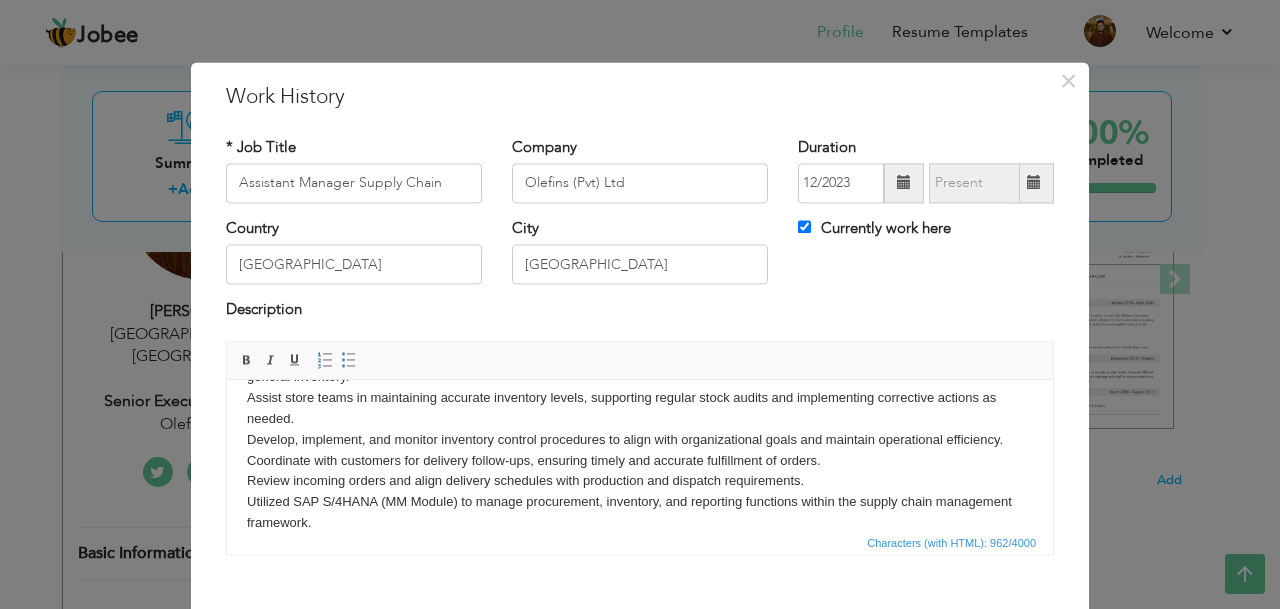 scroll, scrollTop: 118, scrollLeft: 0, axis: vertical 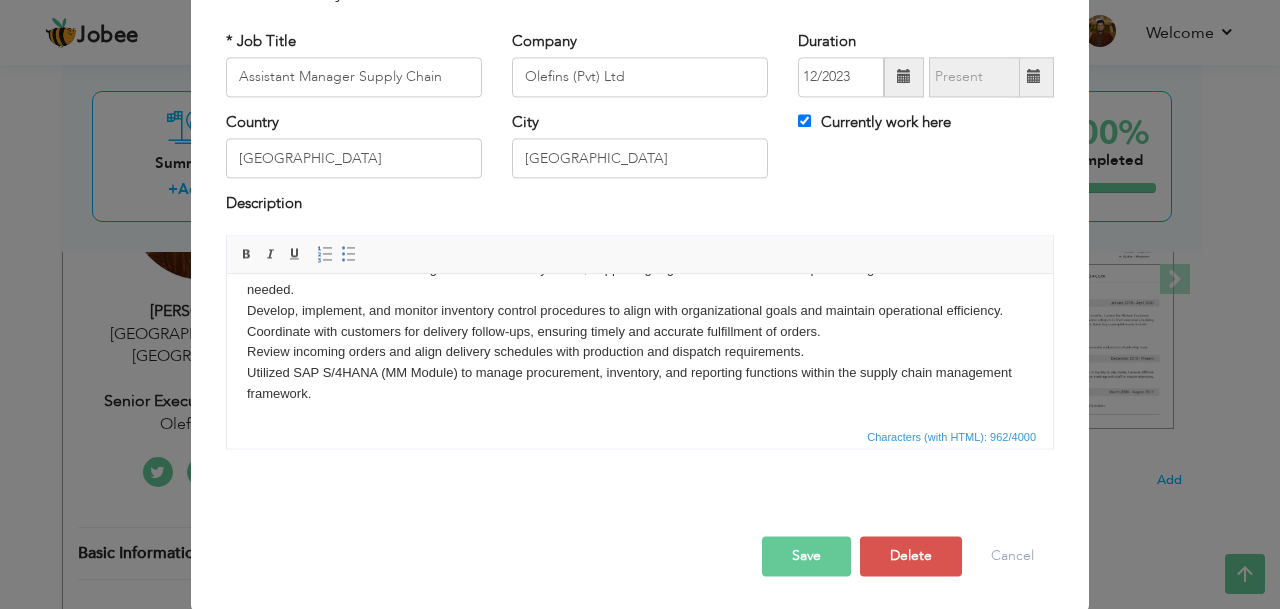 click on "Save" at bounding box center [806, 556] 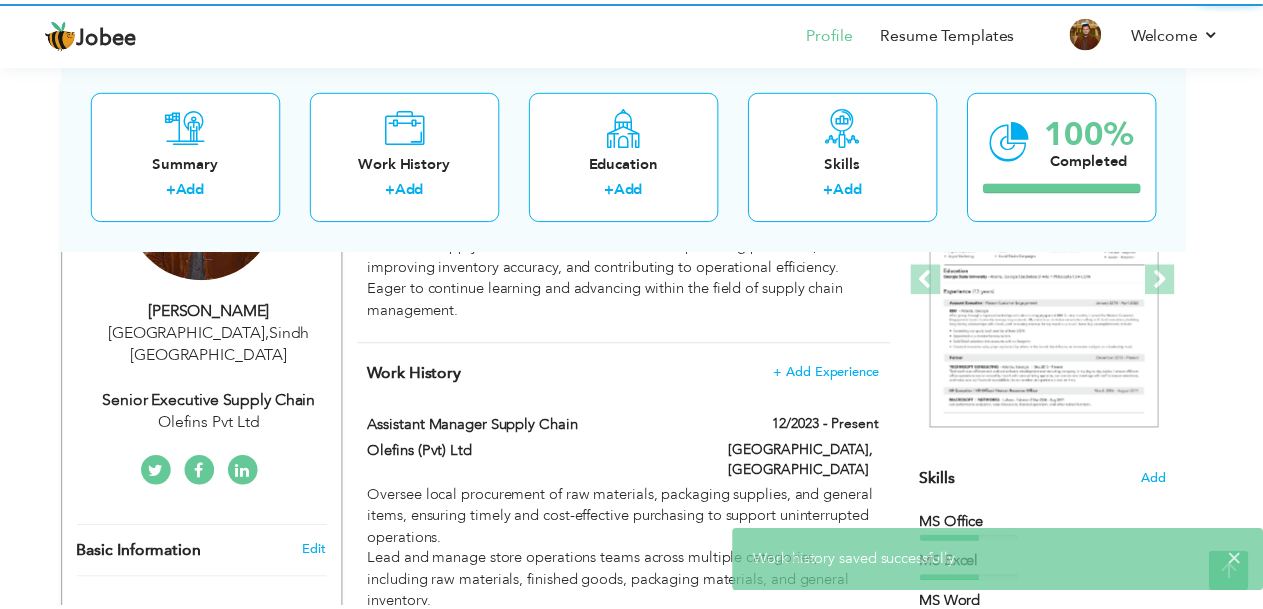 scroll, scrollTop: 0, scrollLeft: 0, axis: both 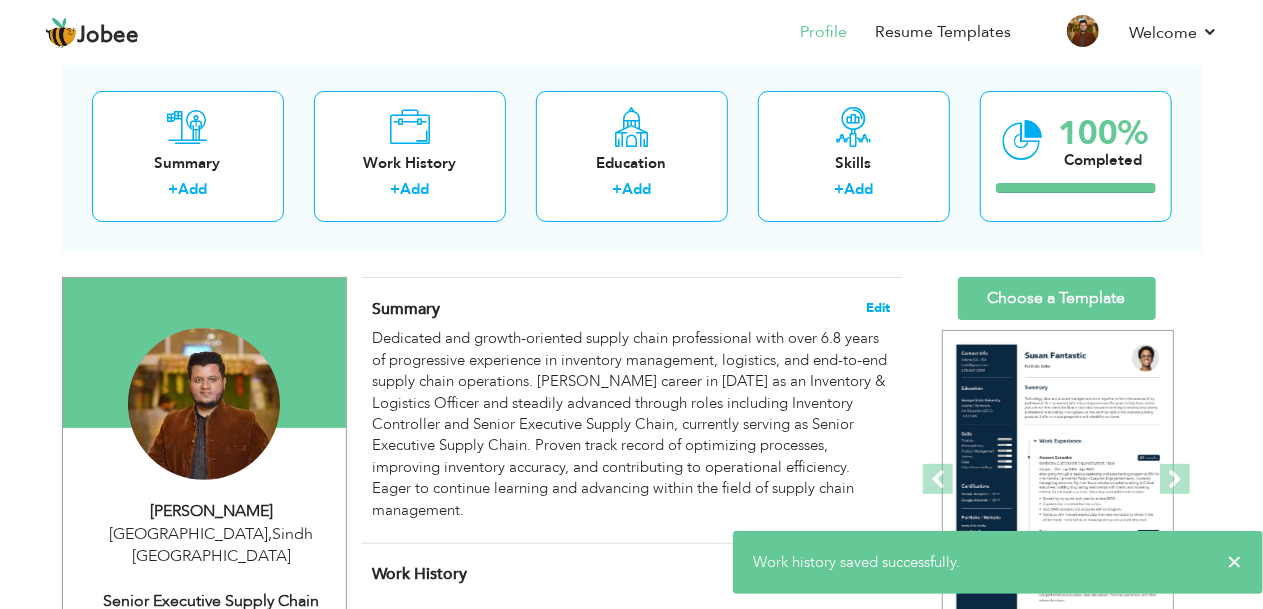 click on "Edit" at bounding box center [879, 308] 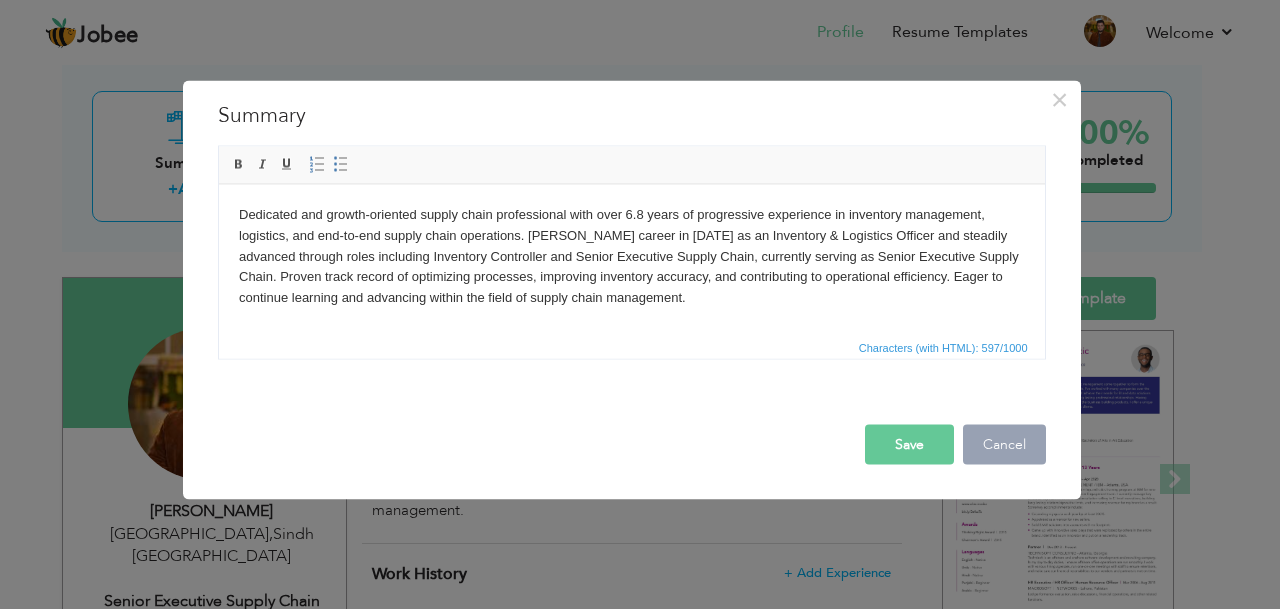 click on "Cancel" at bounding box center [1004, 444] 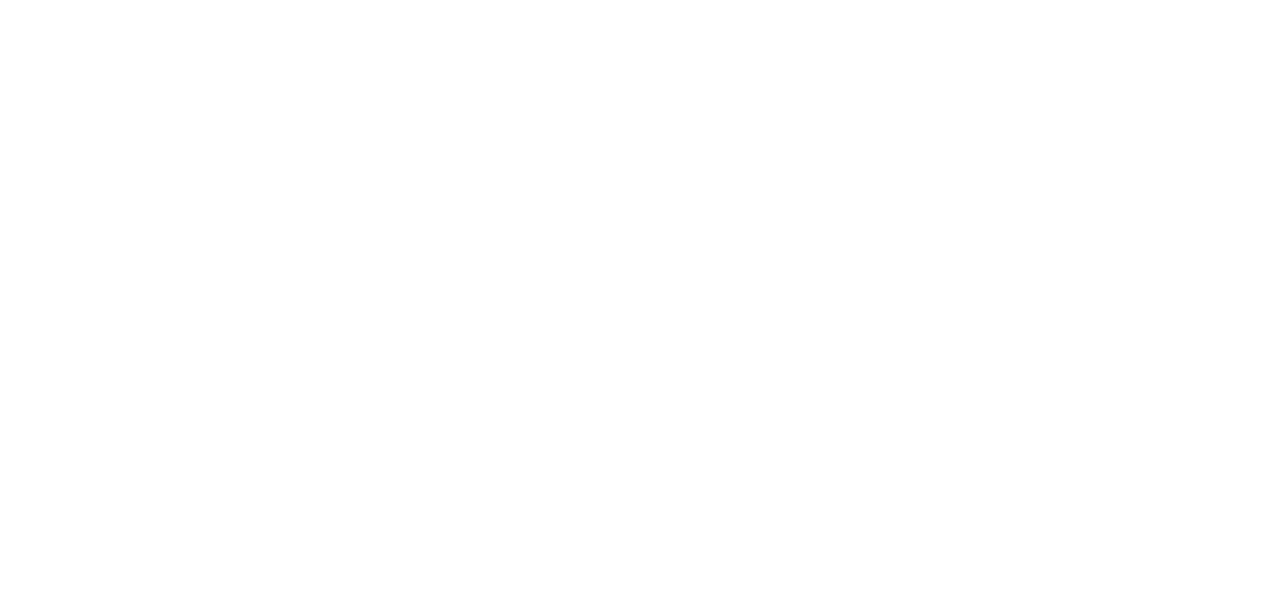 scroll, scrollTop: 0, scrollLeft: 0, axis: both 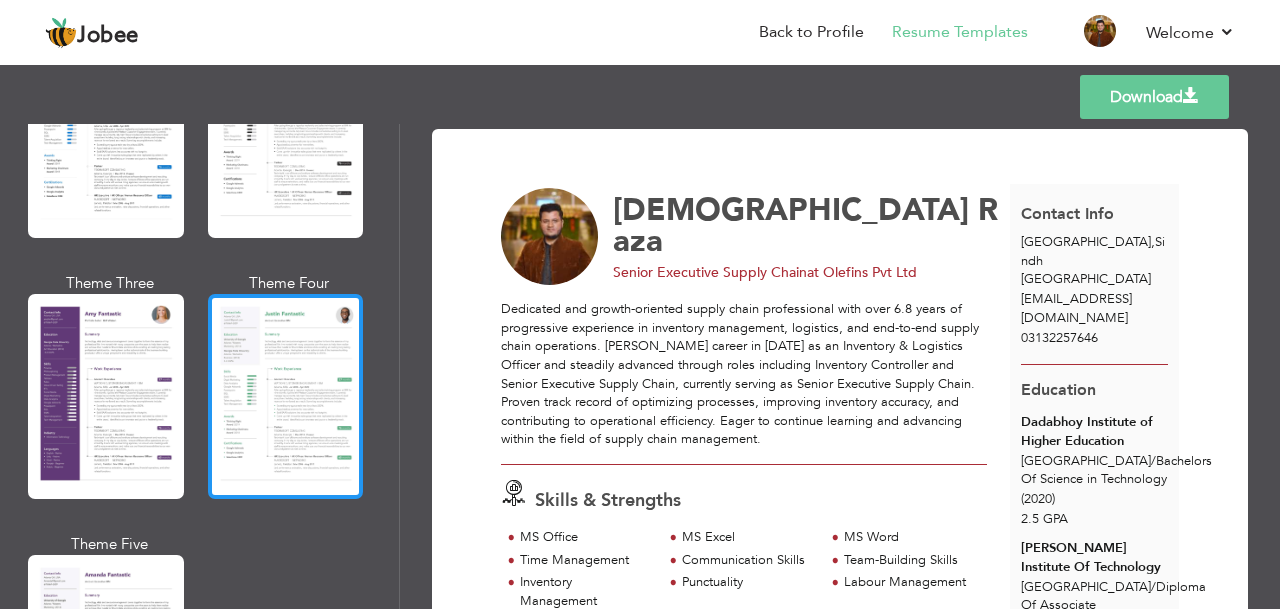 click at bounding box center (286, 396) 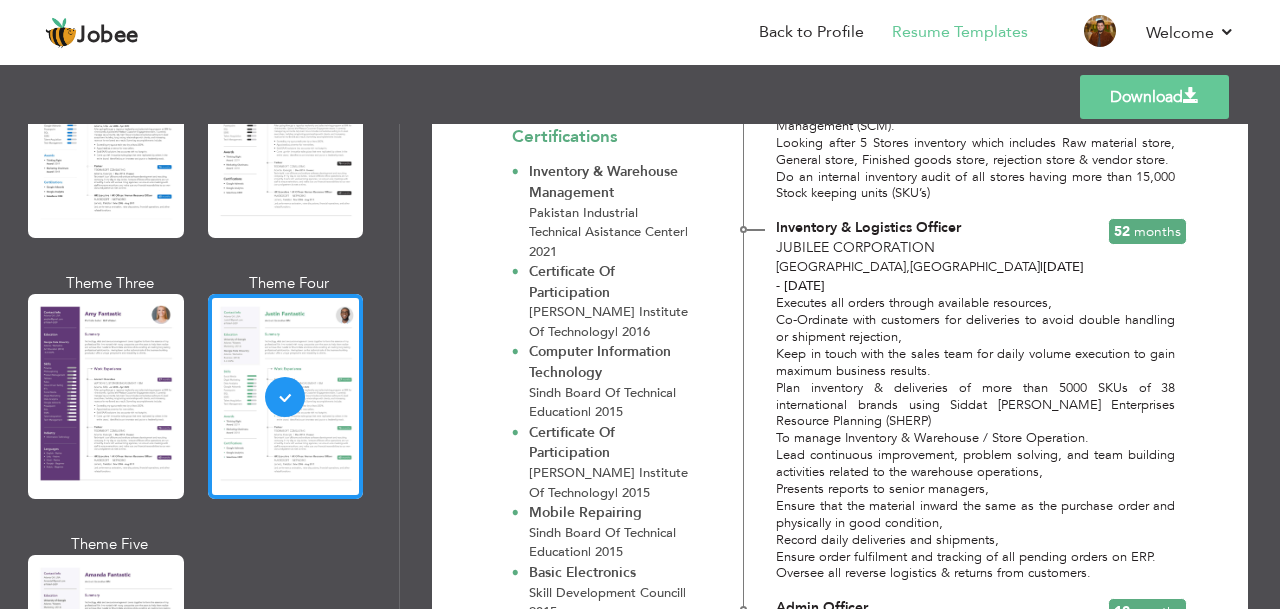 scroll, scrollTop: 1200, scrollLeft: 0, axis: vertical 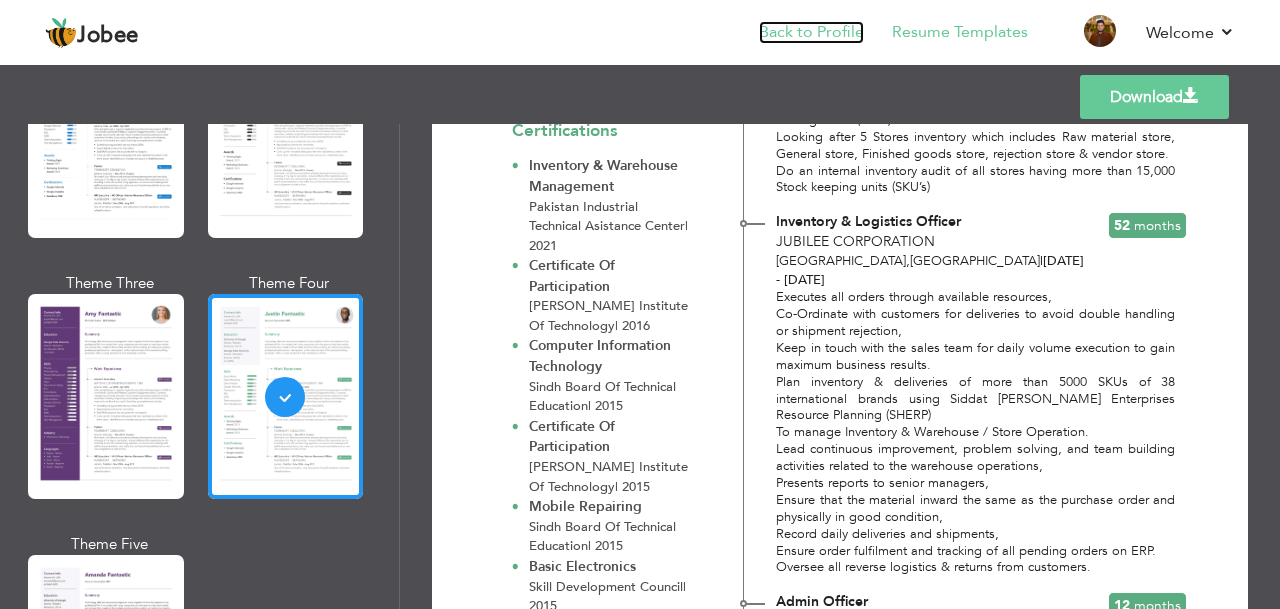 click on "Back to Profile" at bounding box center [811, 32] 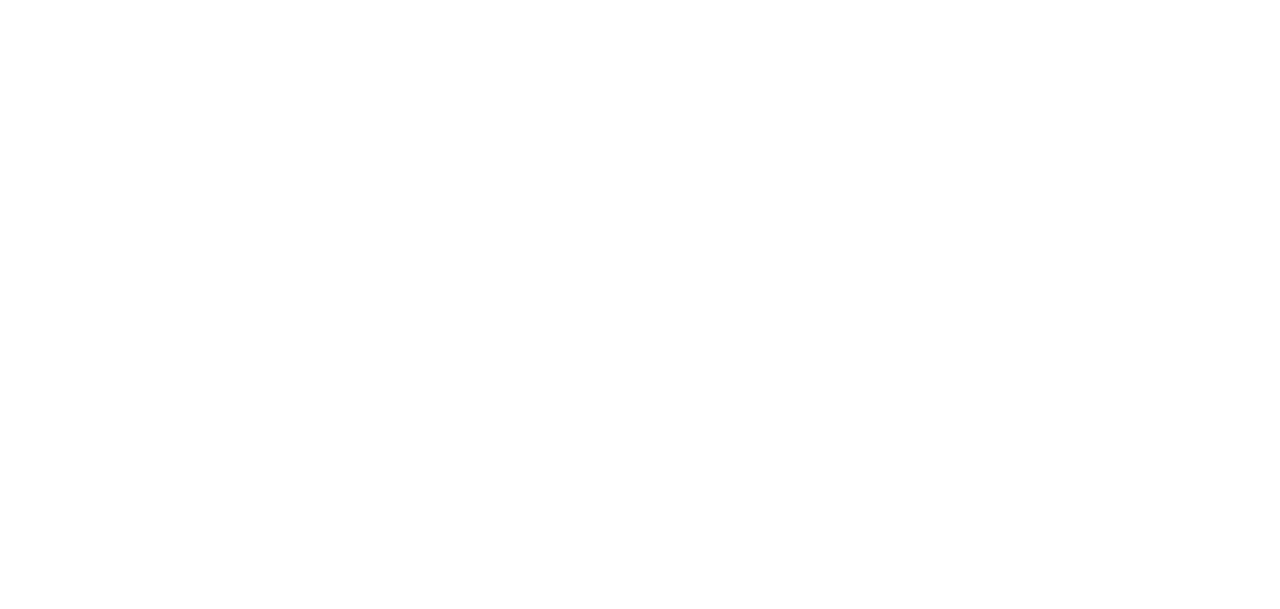 scroll, scrollTop: 0, scrollLeft: 0, axis: both 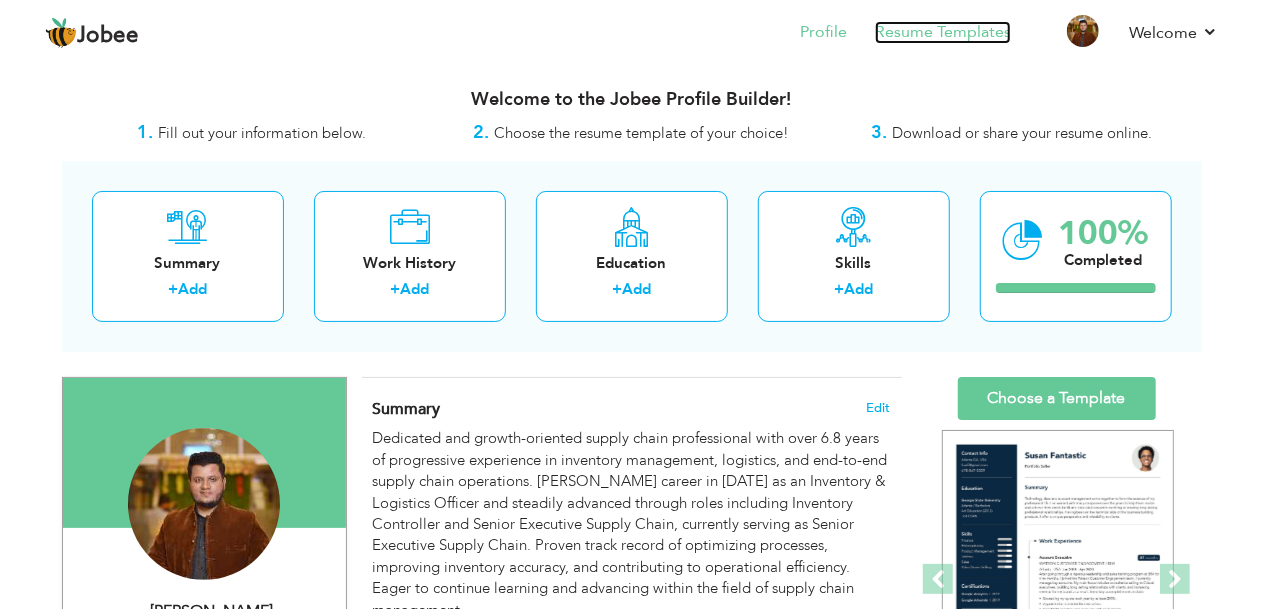 click on "Resume Templates" at bounding box center (943, 32) 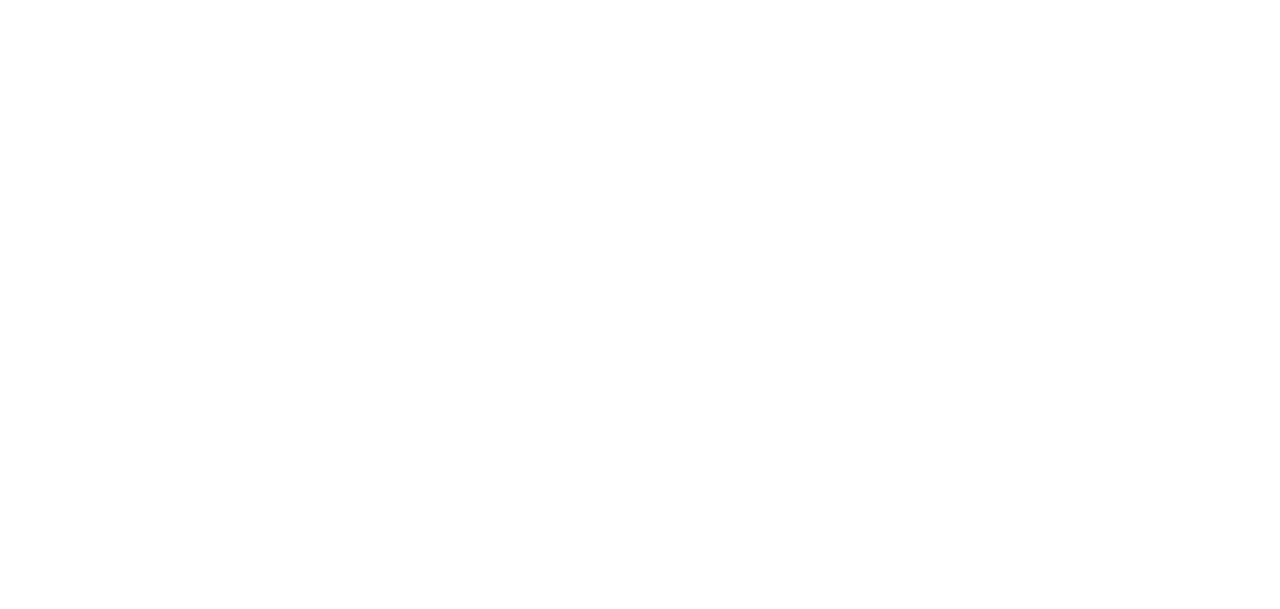 scroll, scrollTop: 0, scrollLeft: 0, axis: both 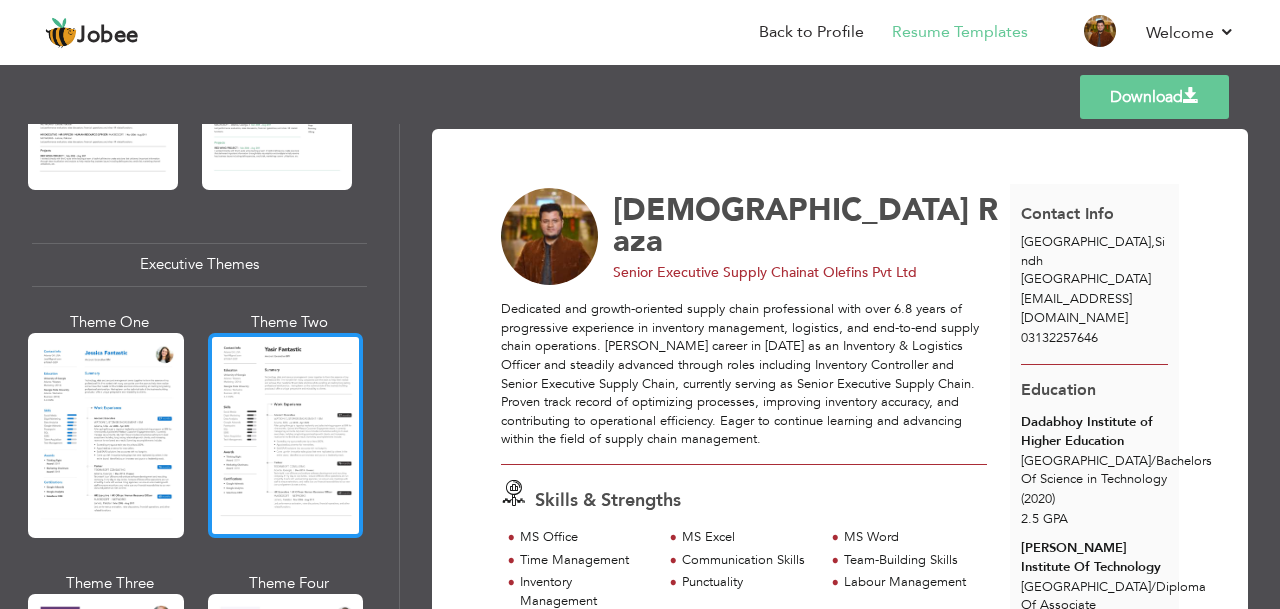 click at bounding box center [286, 435] 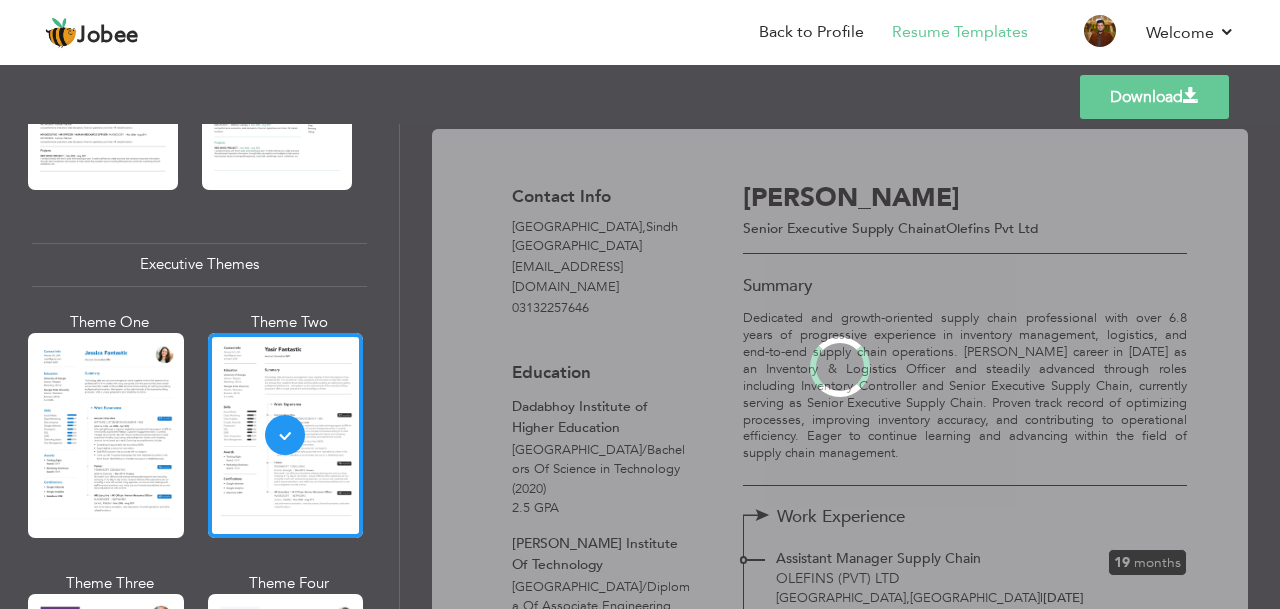 scroll, scrollTop: 1400, scrollLeft: 0, axis: vertical 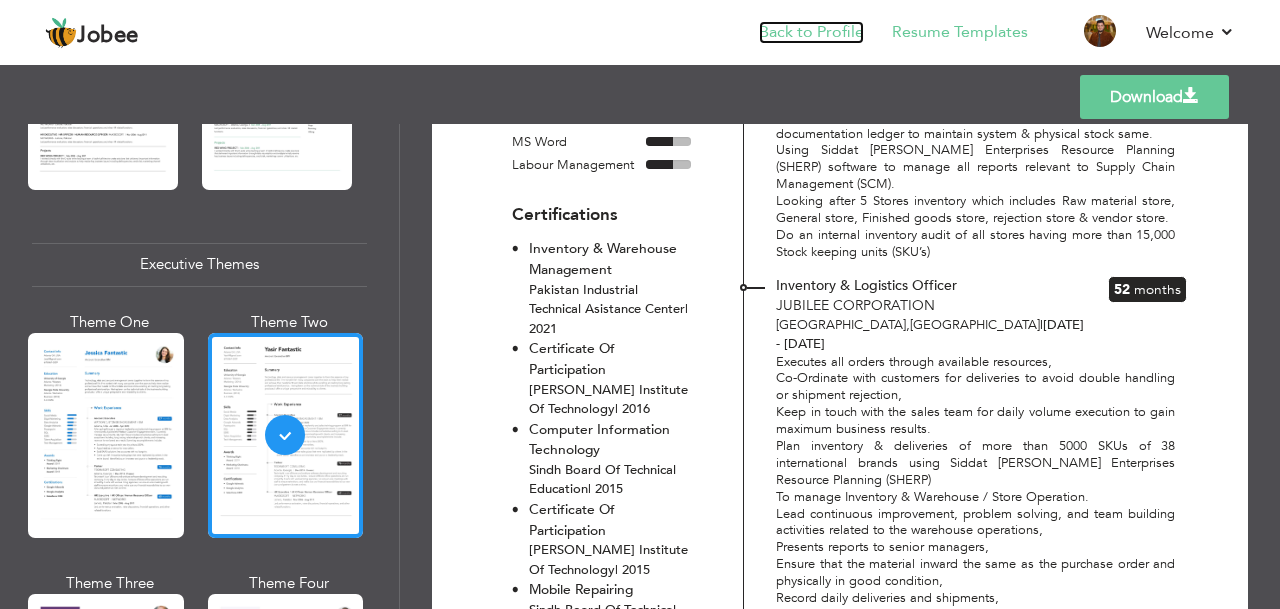 click on "Back to Profile" at bounding box center [811, 32] 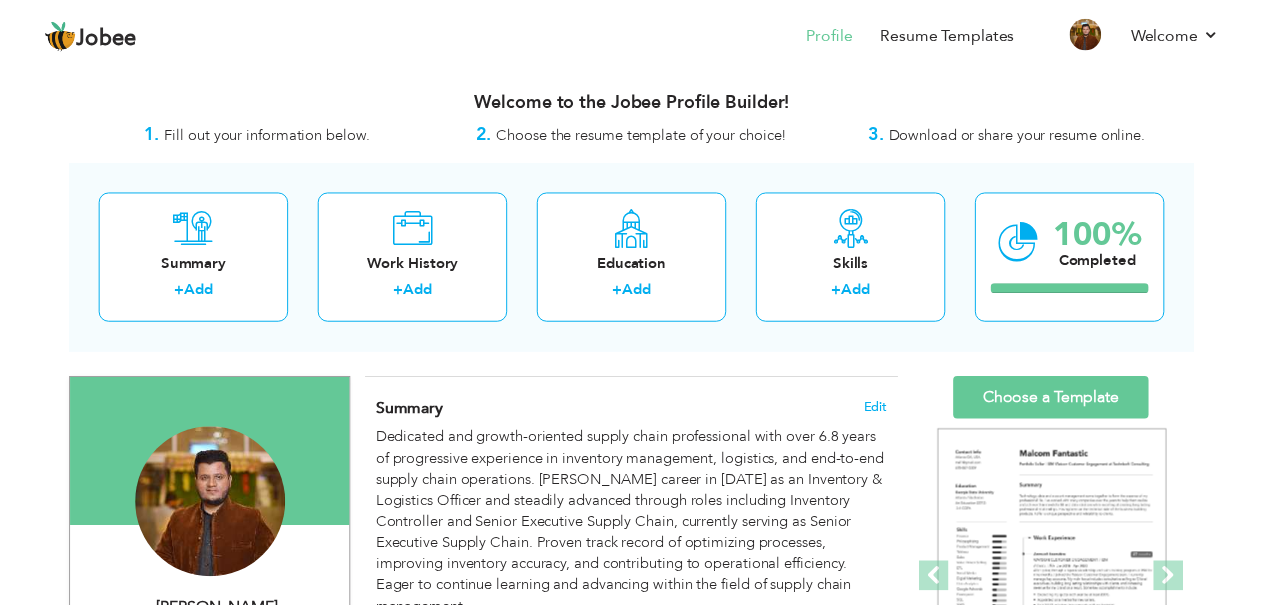 scroll, scrollTop: 0, scrollLeft: 0, axis: both 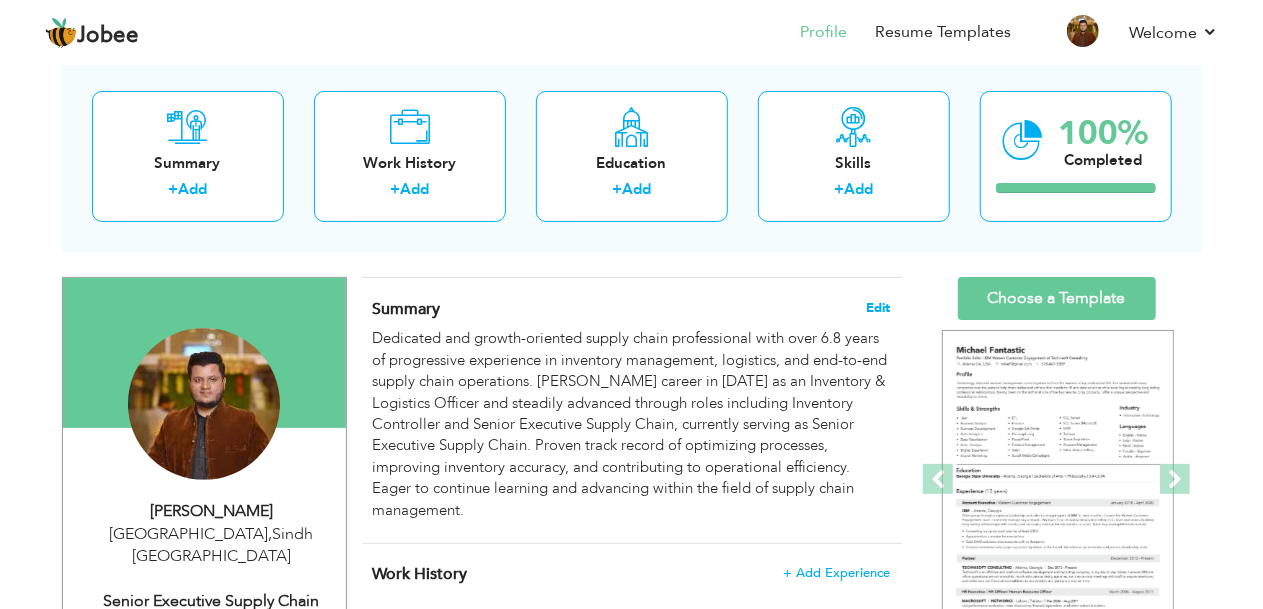 click on "Edit" at bounding box center (879, 308) 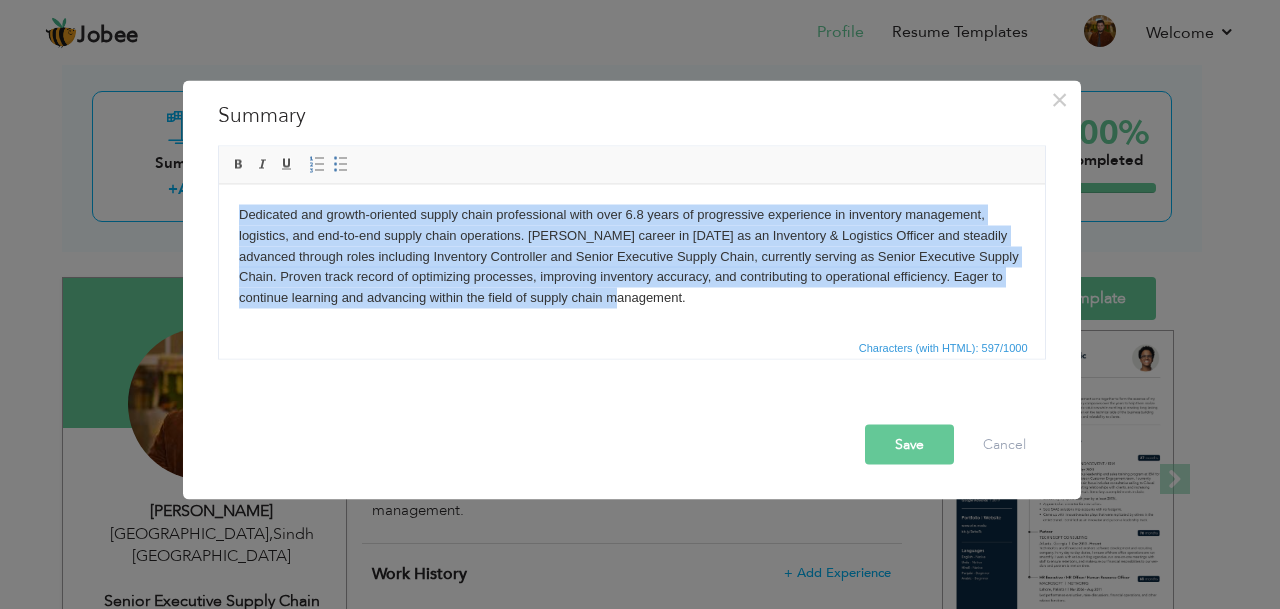 drag, startPoint x: 668, startPoint y: 303, endPoint x: 434, endPoint y: 368, distance: 242.86005 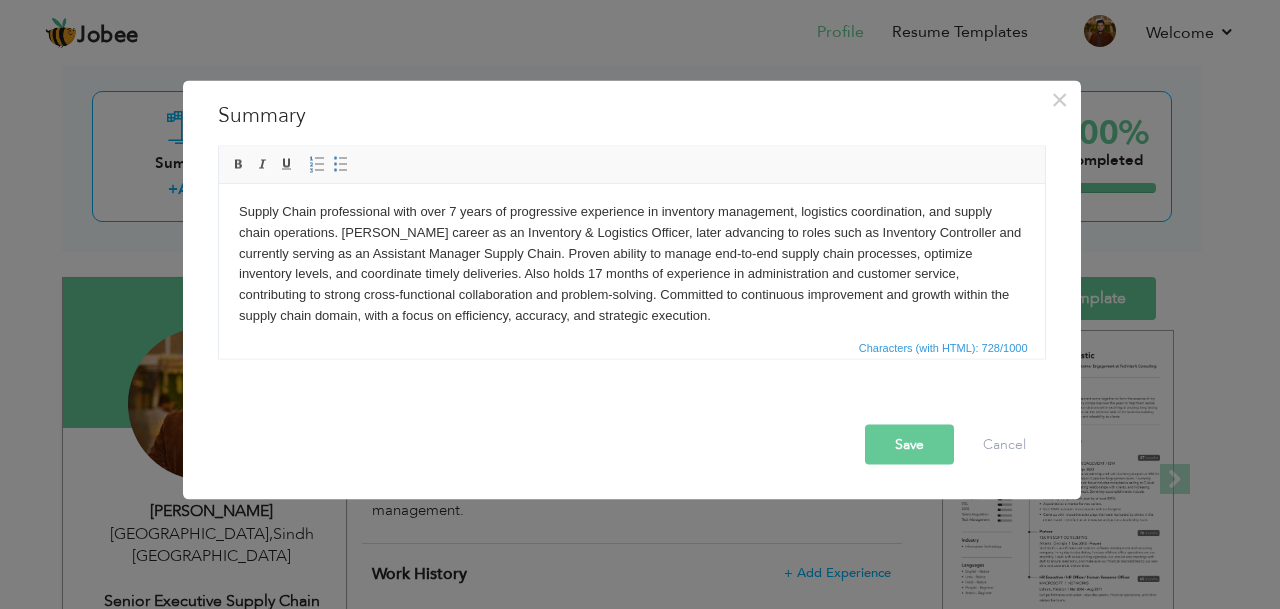 scroll, scrollTop: 0, scrollLeft: 0, axis: both 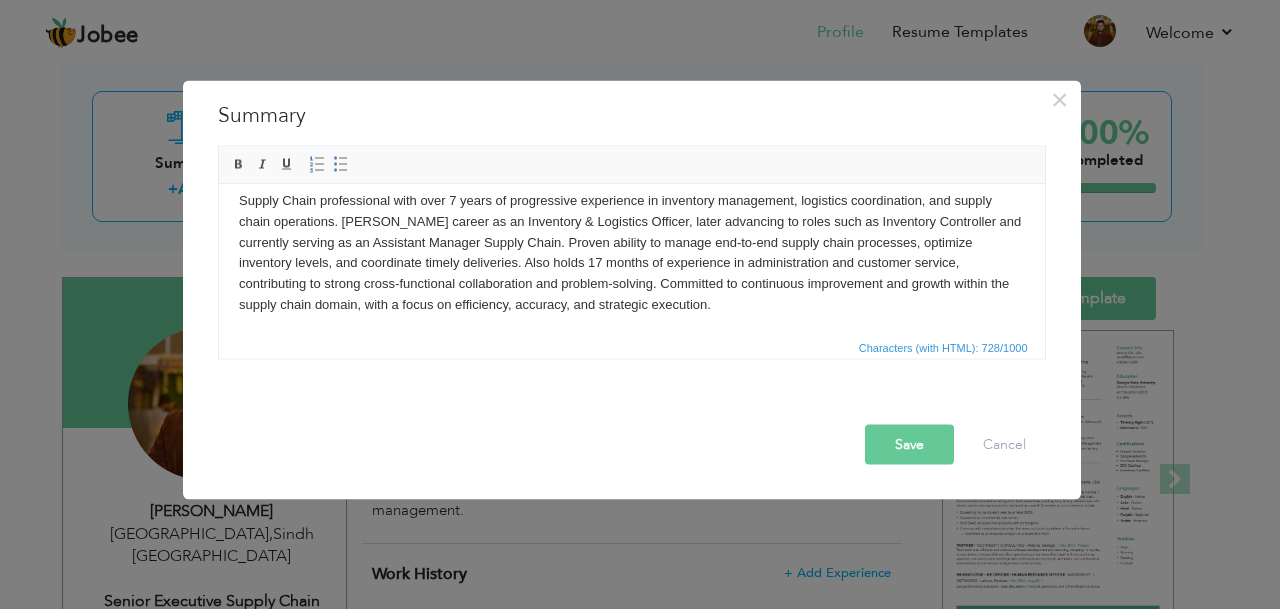 click on "Save" at bounding box center (909, 444) 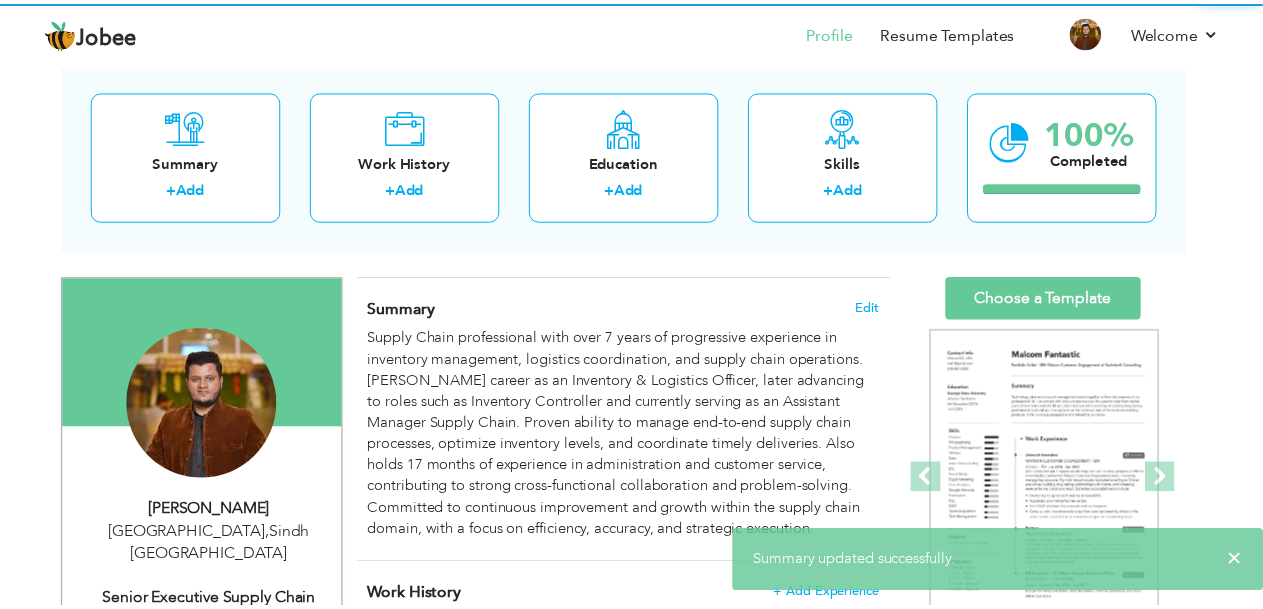 scroll, scrollTop: 0, scrollLeft: 0, axis: both 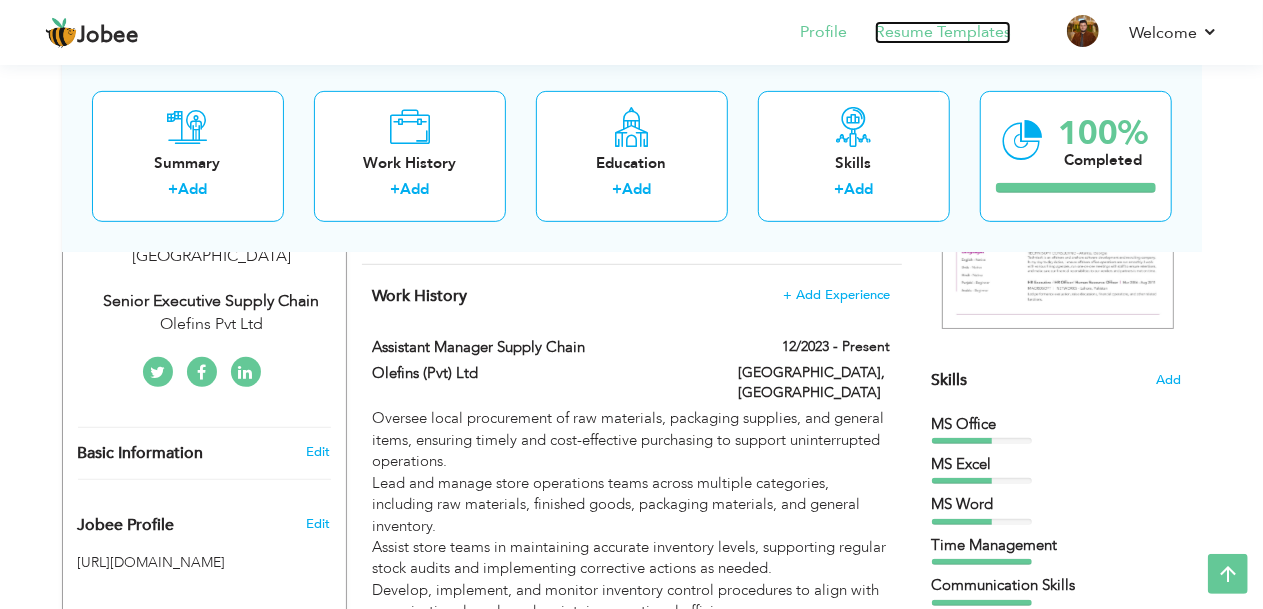 click on "Resume Templates" at bounding box center [943, 32] 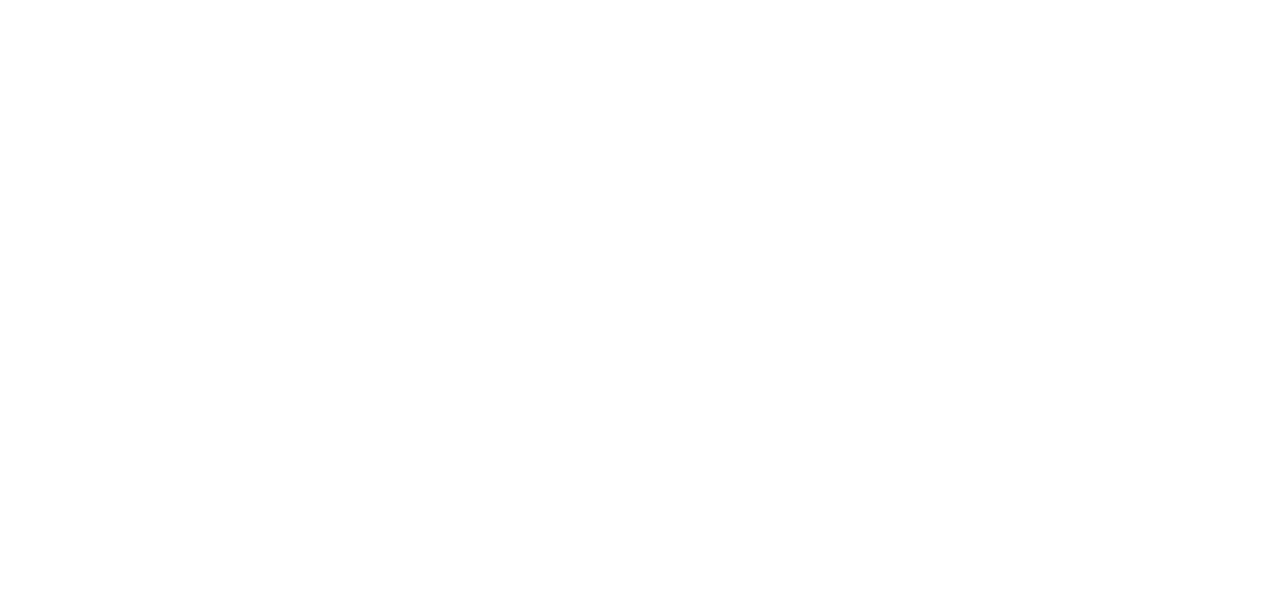 scroll, scrollTop: 0, scrollLeft: 0, axis: both 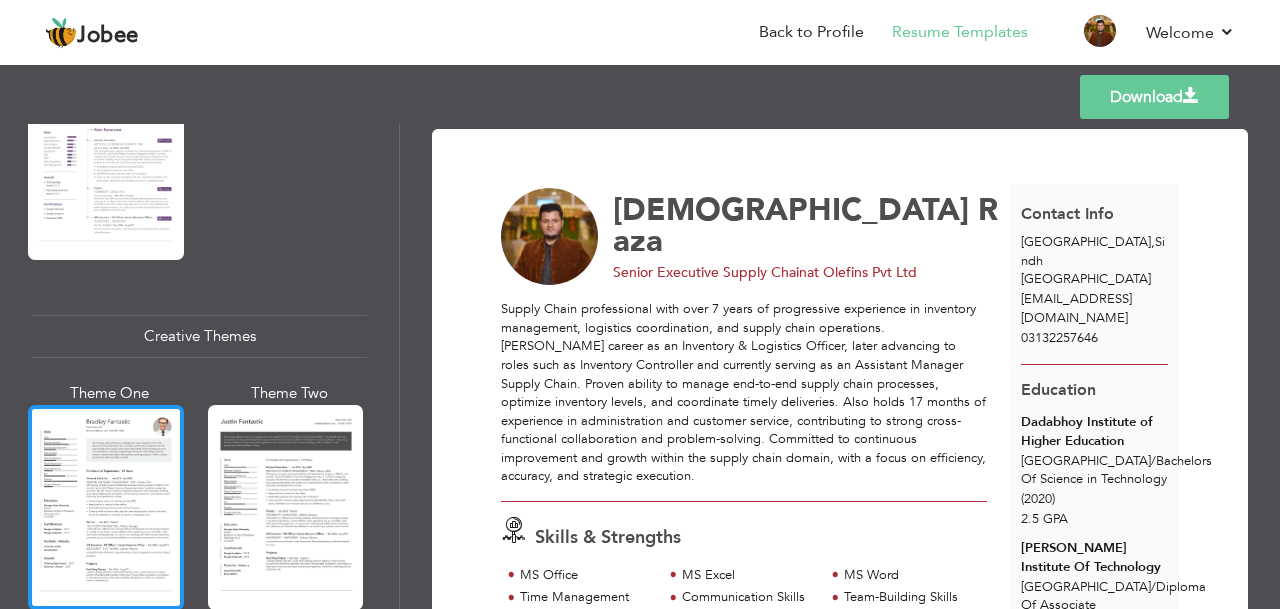 click at bounding box center [106, 507] 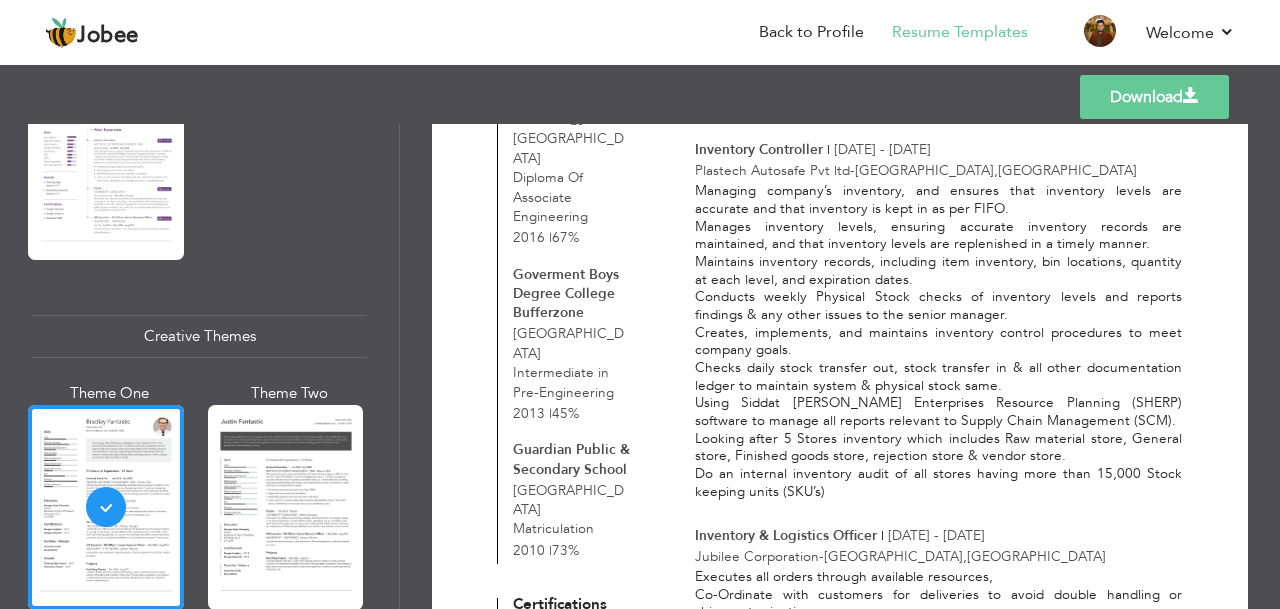 scroll, scrollTop: 698, scrollLeft: 0, axis: vertical 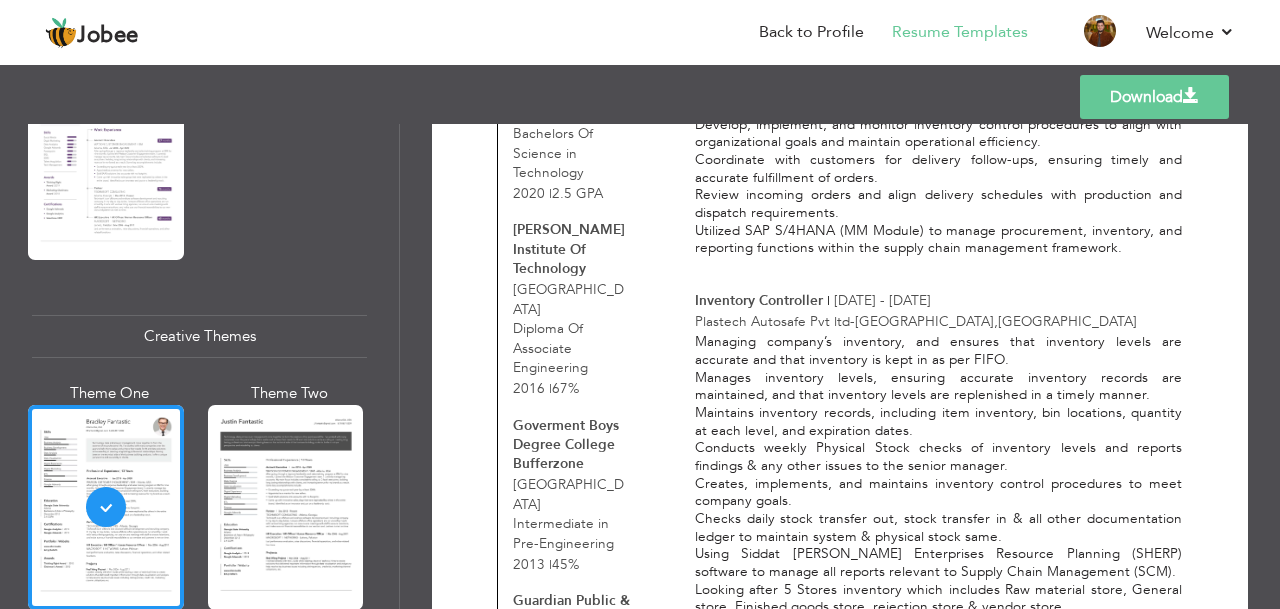 click at bounding box center (1191, 96) 